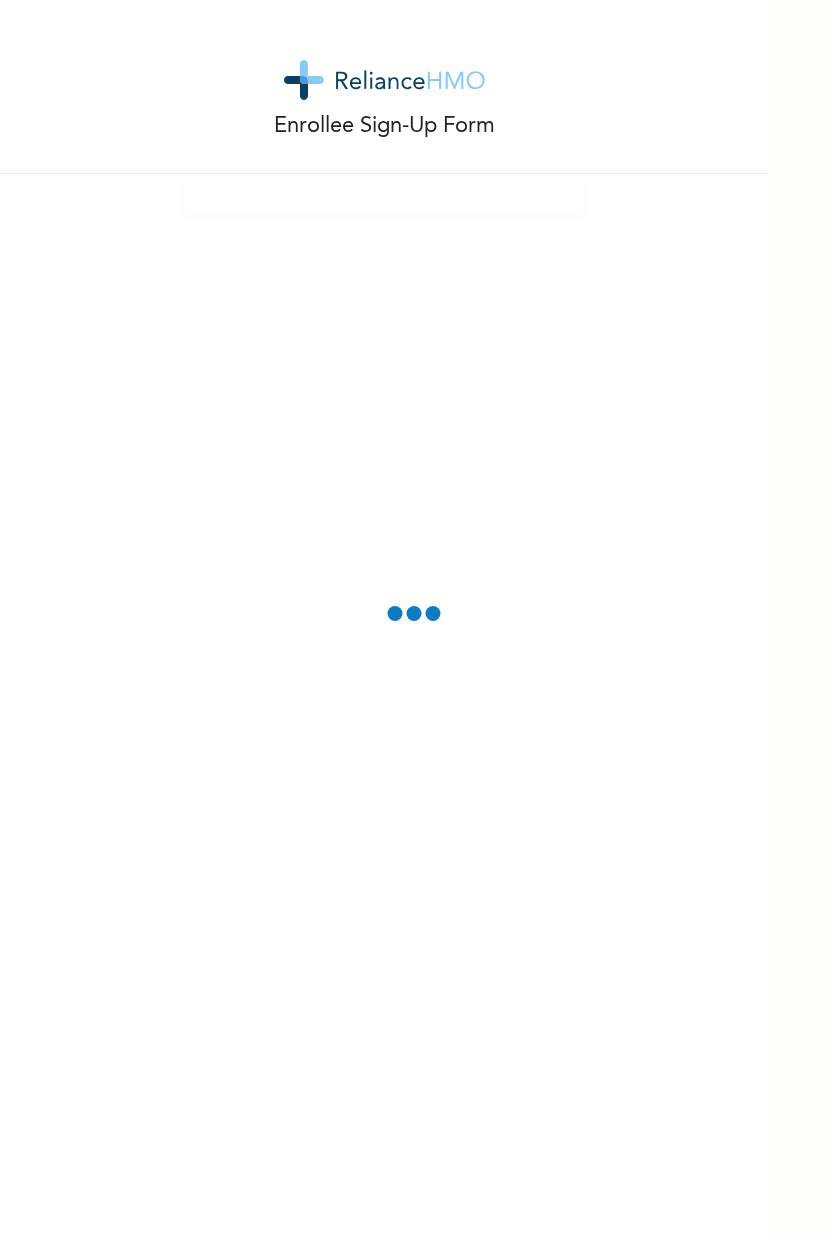 scroll, scrollTop: 0, scrollLeft: 0, axis: both 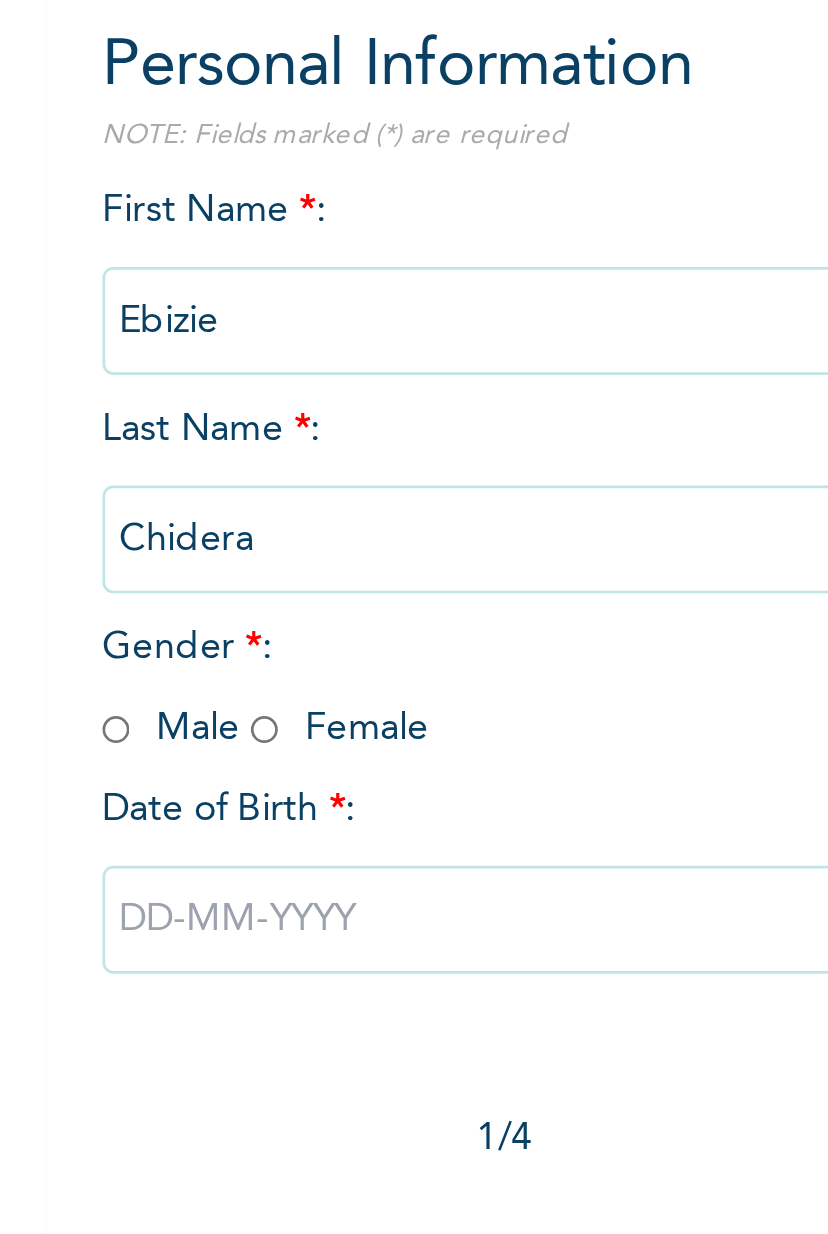 click at bounding box center (209, 485) 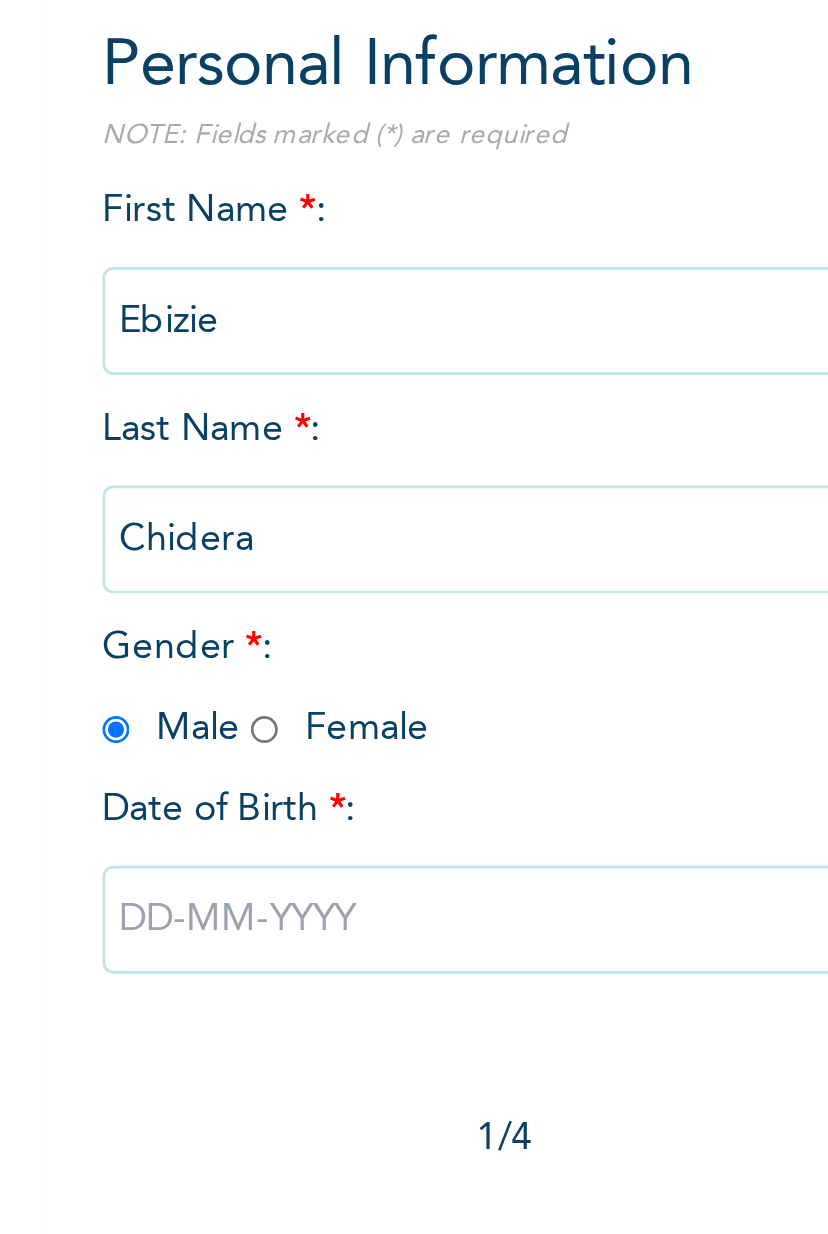 radio on "true" 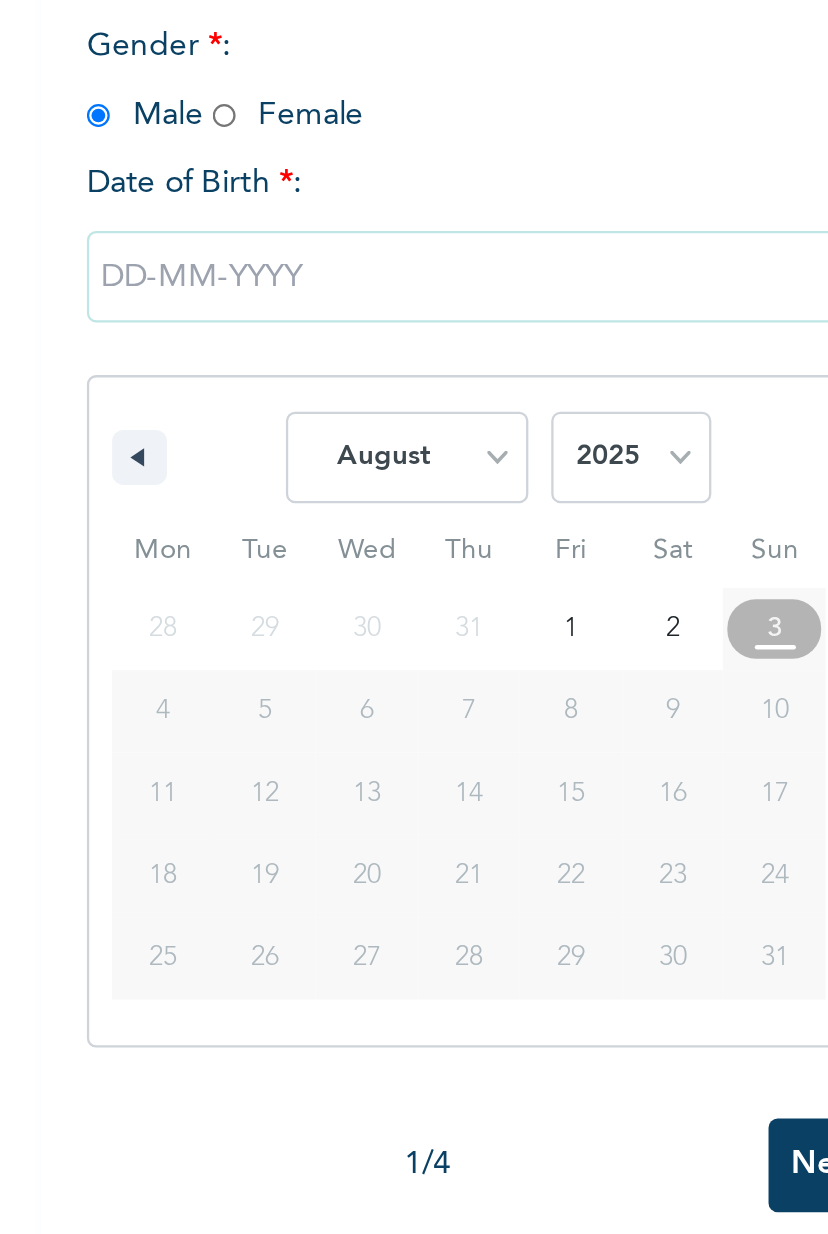 click on "January February March April May June July August September October November December" at bounding box center (344, 635) 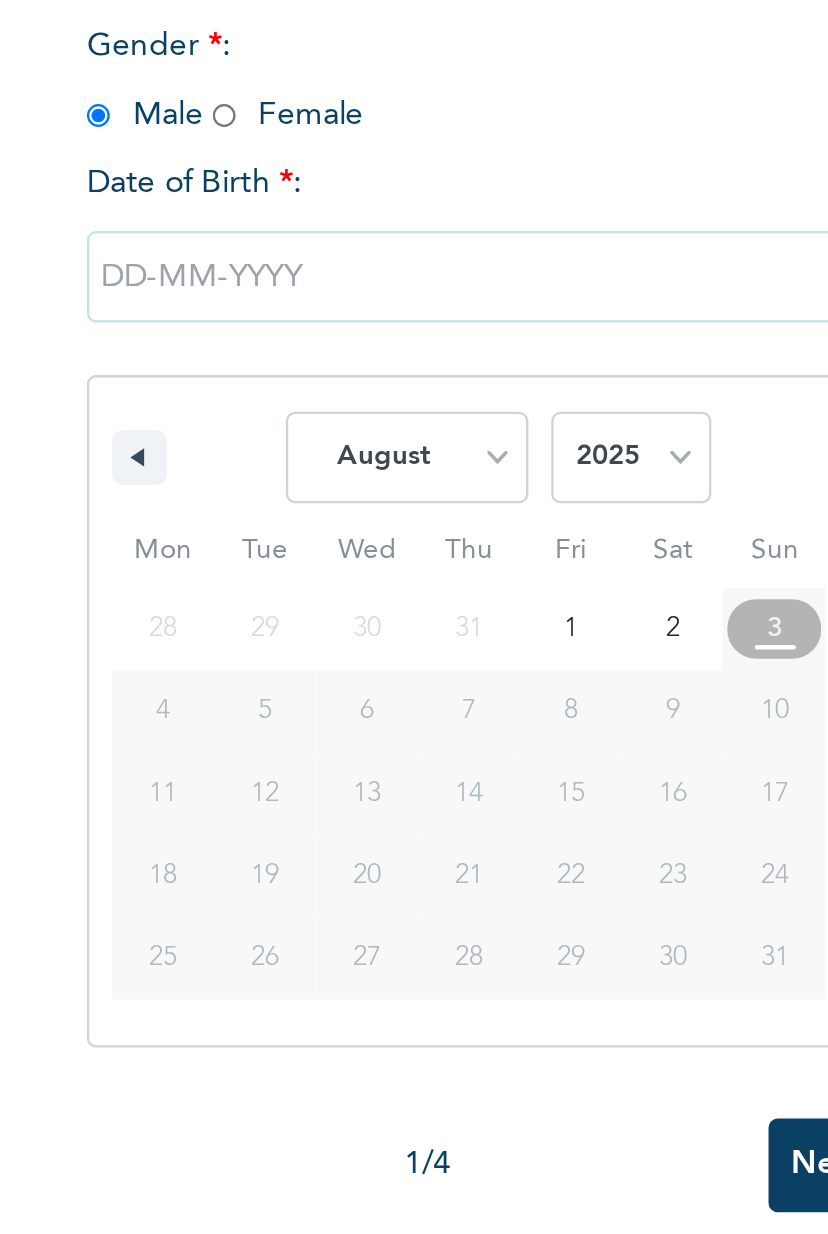 select on "2" 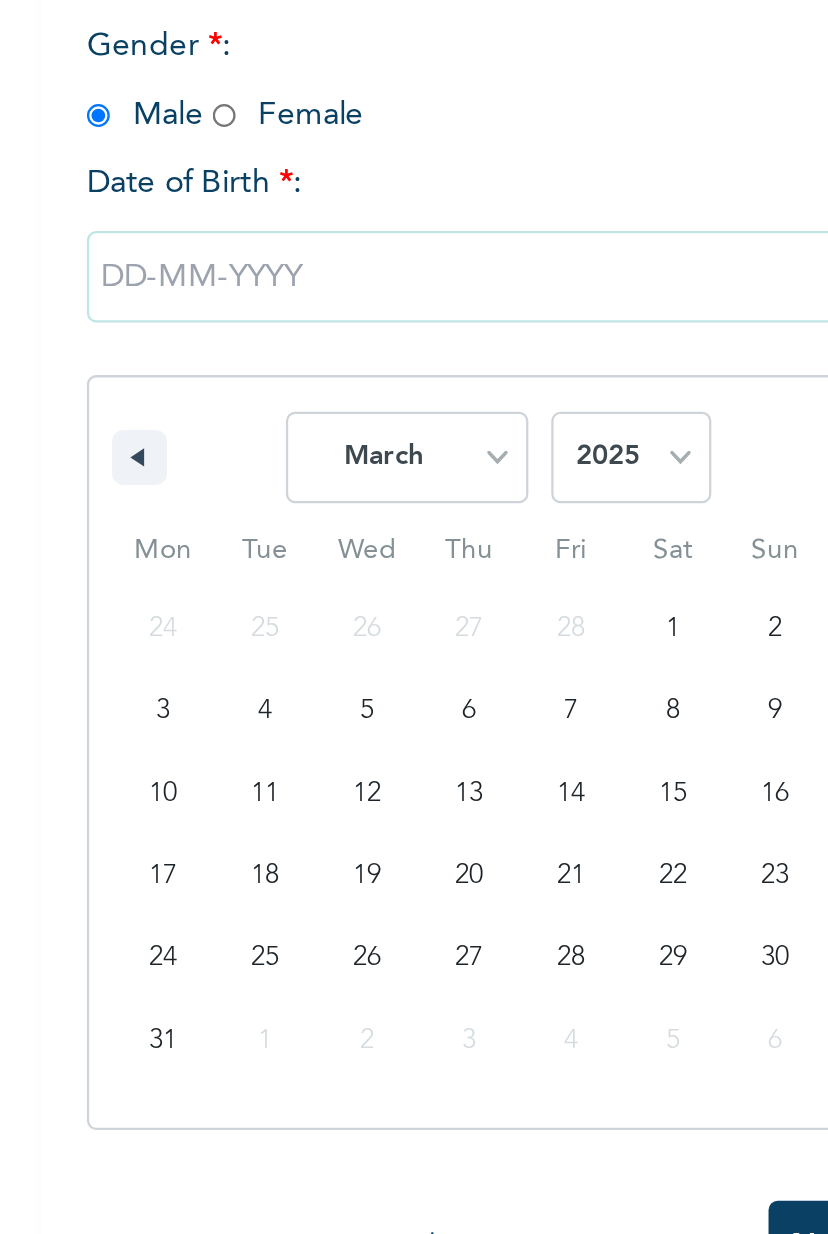 click on "2025 2024 2023 2022 2021 2020 2019 2018 2017 2016 2015 2014 2013 2012 2011 2010 2009 2008 2007 2006 2005 2004 2003 2002 2001 2000 1999 1998 1997 1996 1995 1994 1993 1992 1991 1990 1989 1988 1987 1986 1985 1984 1983 1982 1981 1980 1979 1978 1977 1976 1975 1974 1973 1972 1971 1970 1969 1968 1967 1966 1965 1964 1963 1962 1961 1960" at bounding box center [442, 635] 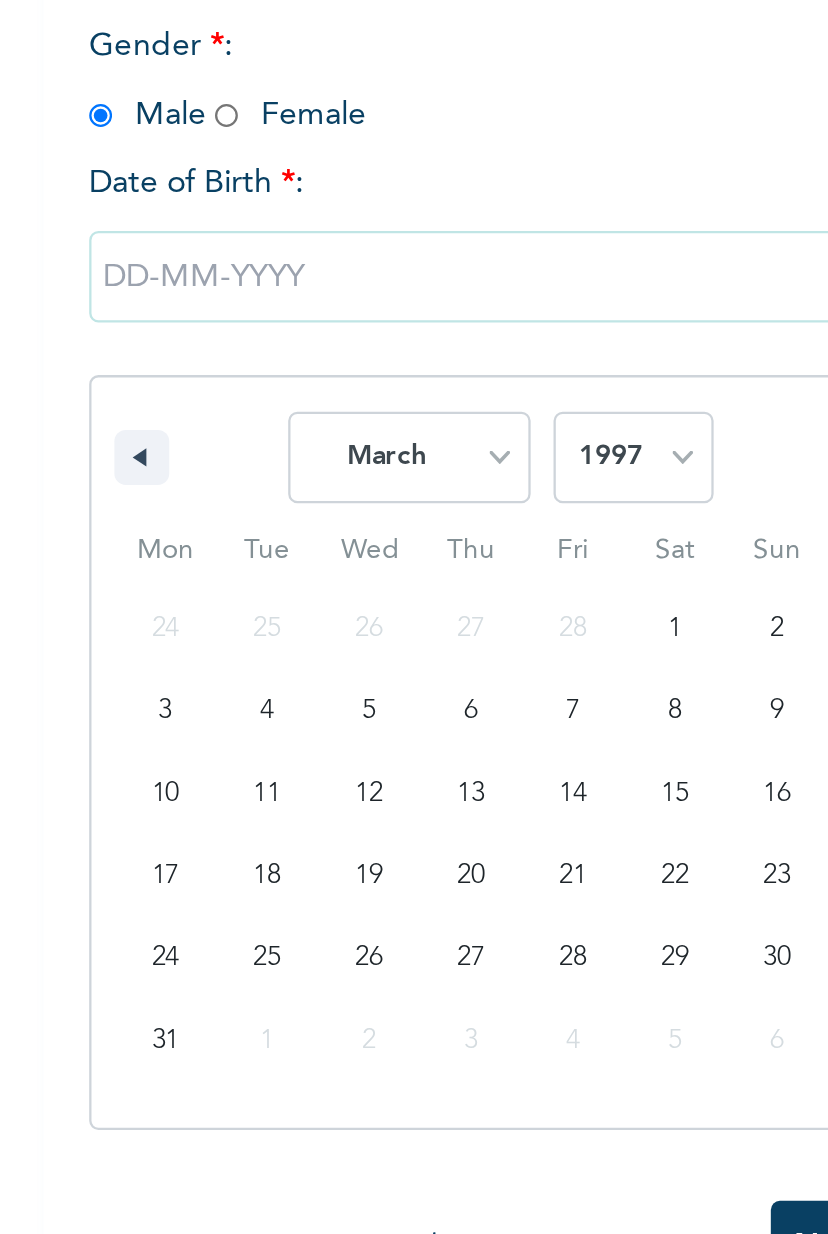 type on "[DATE]" 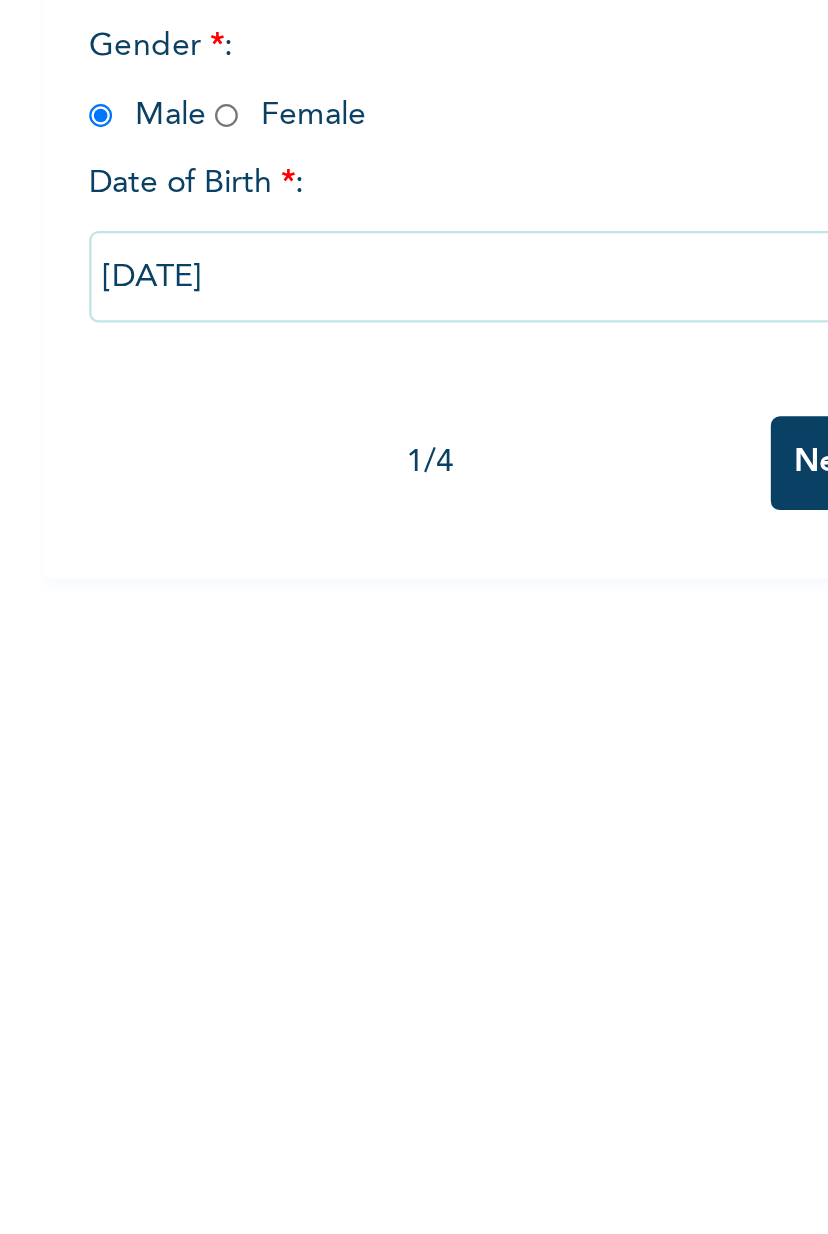 click on "Next" at bounding box center [528, 637] 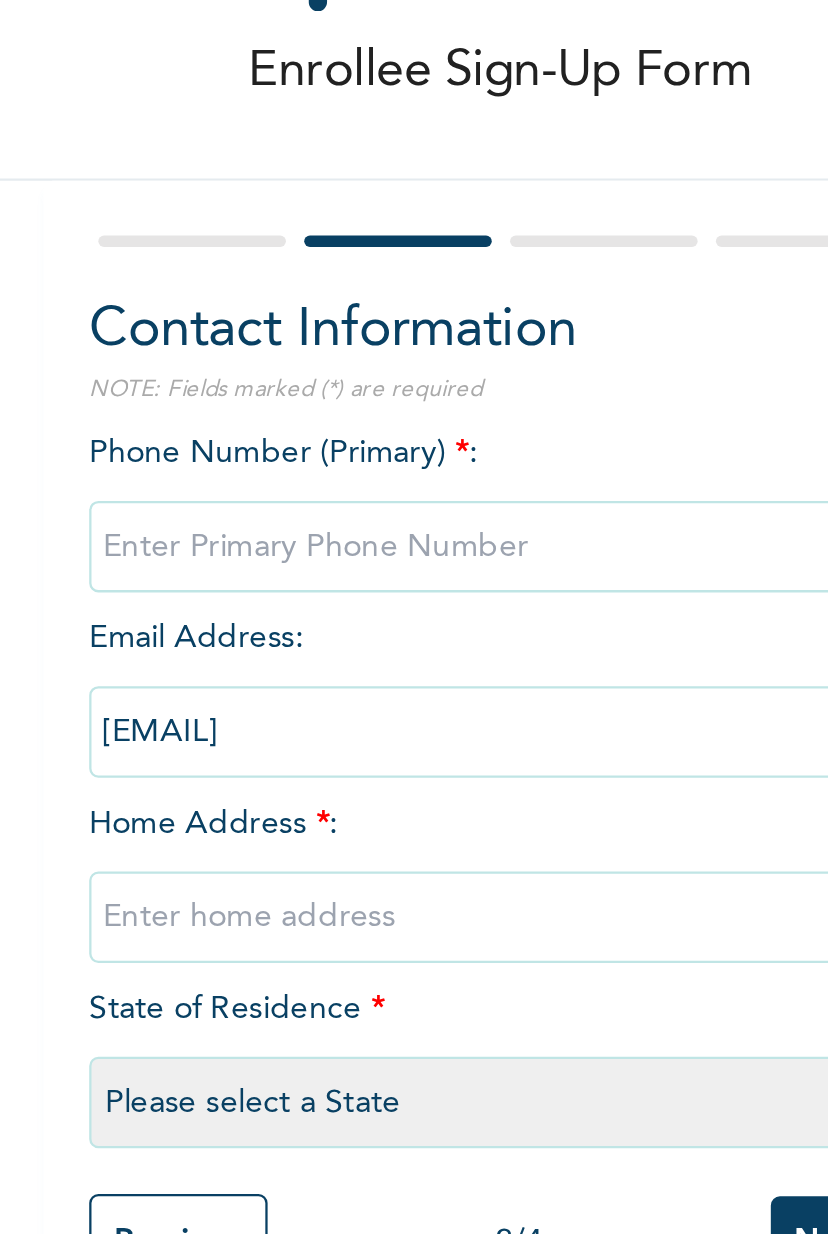click at bounding box center (384, 334) 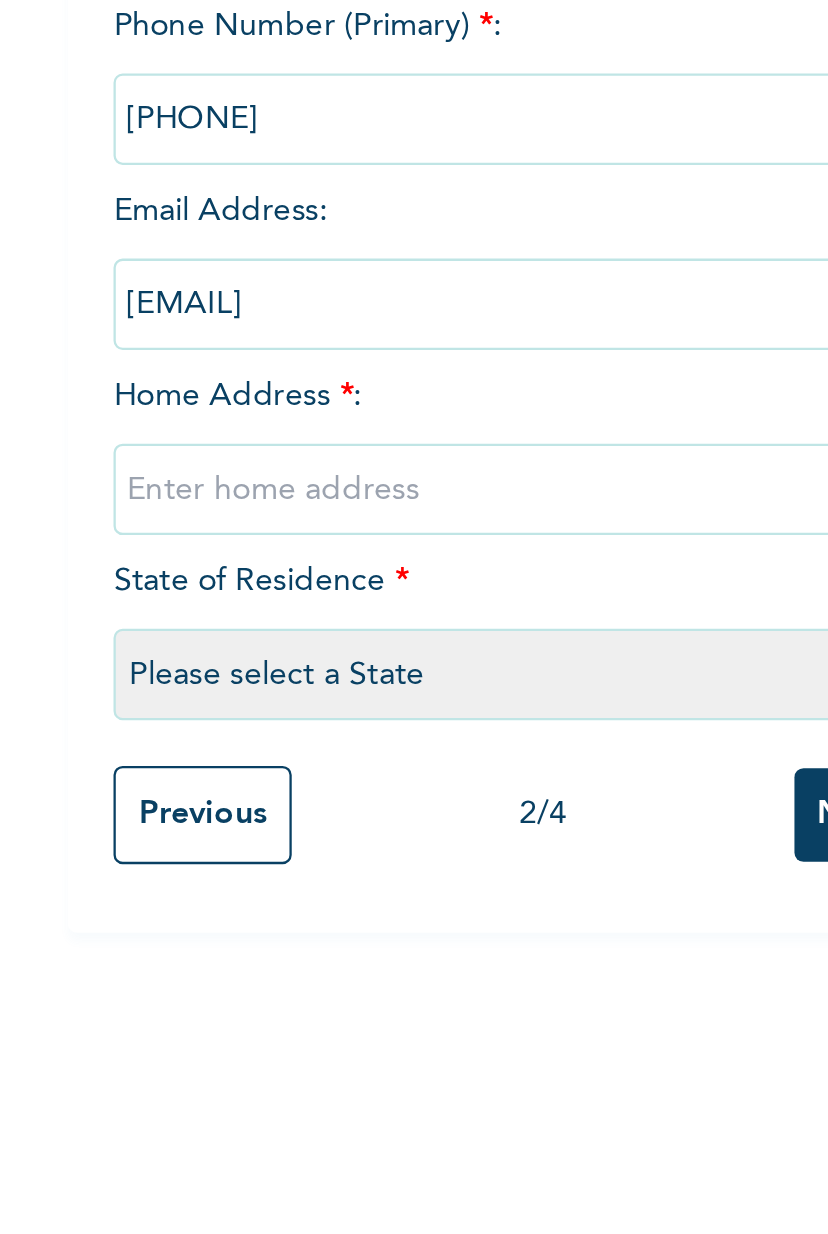 type on "[PHONE]" 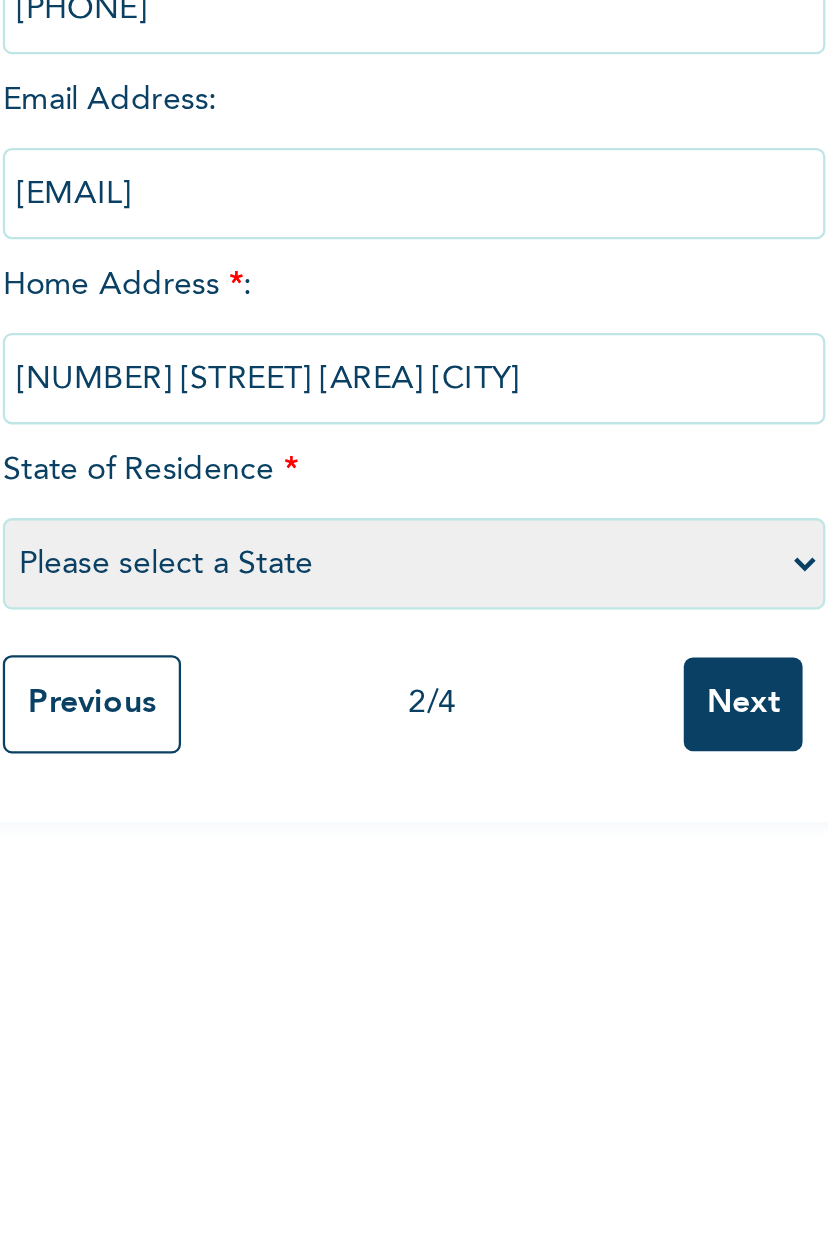 click on "[NUMBER] [STREET] [AREA] [CITY]" at bounding box center [384, 496] 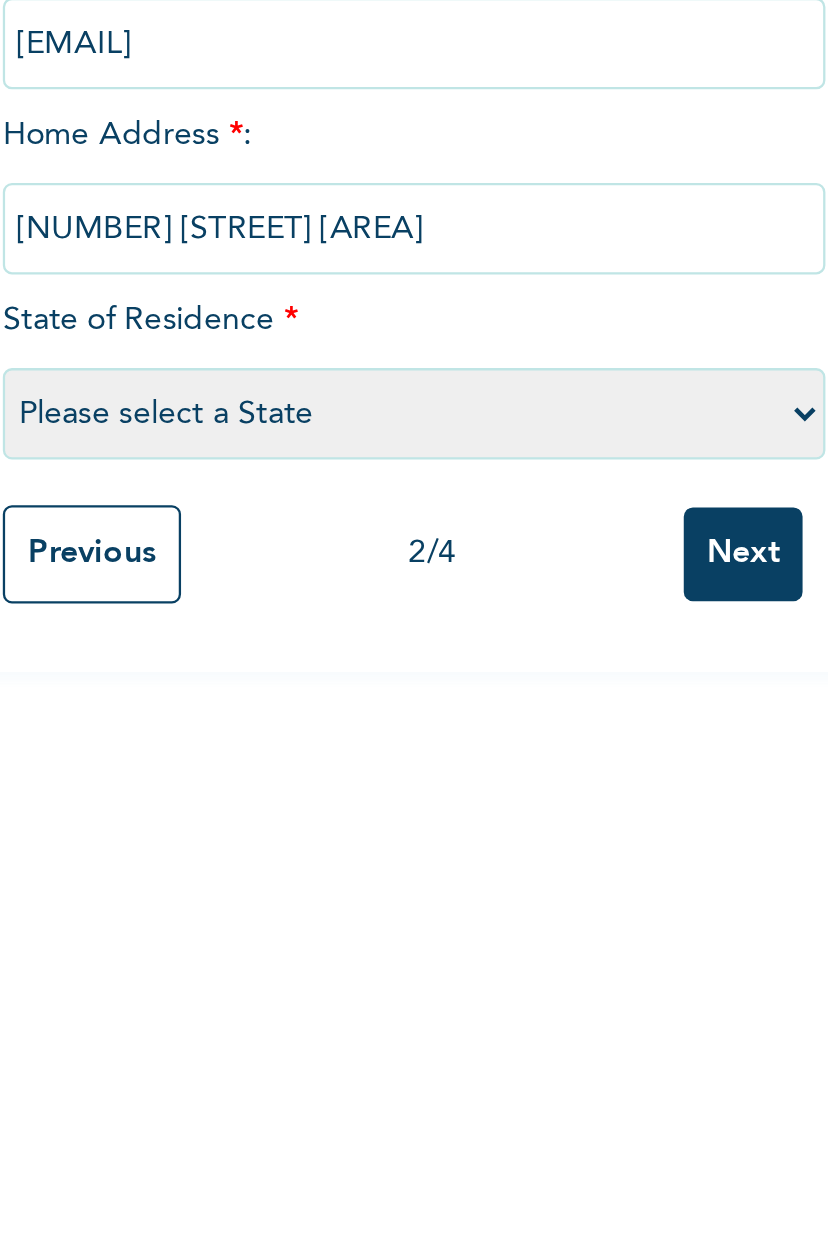 type on "[NUMBER] [STREET] [AREA]" 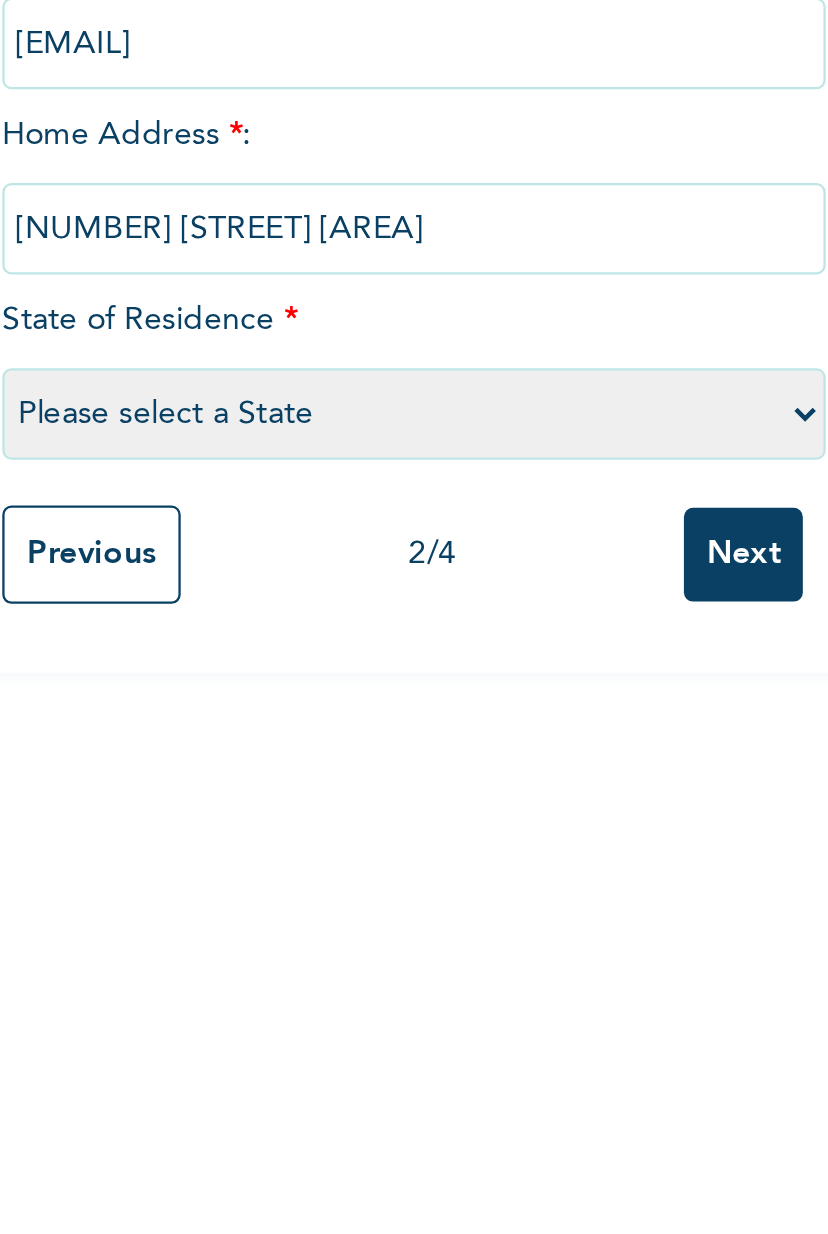 select on "25" 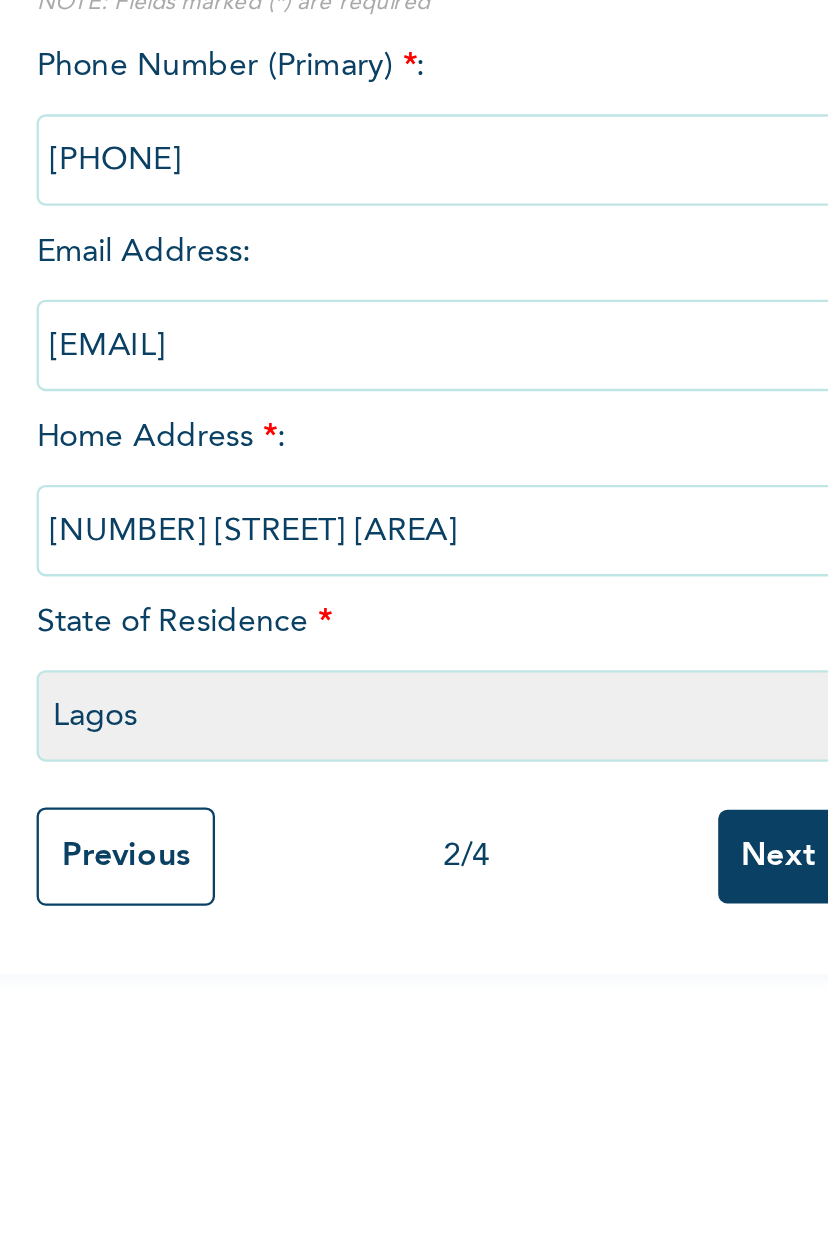 click on "Next" at bounding box center (528, 638) 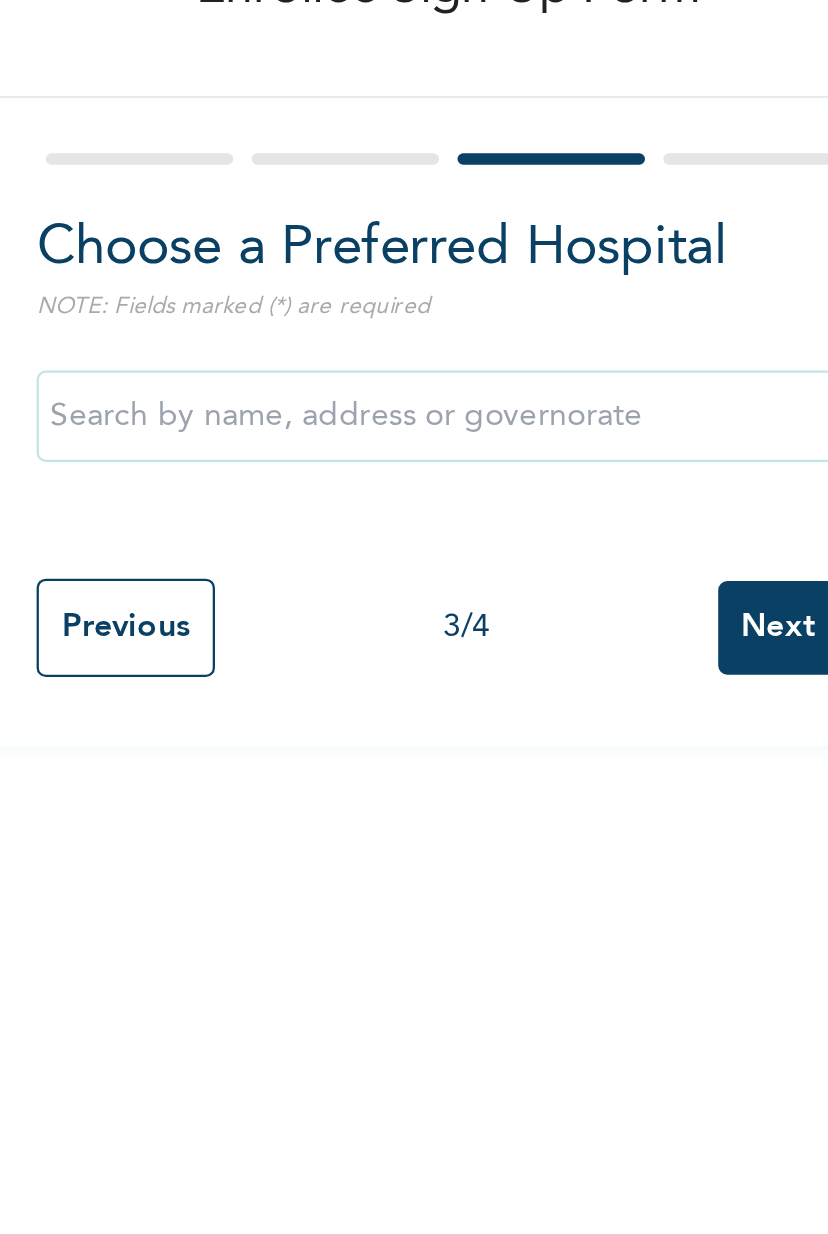 click at bounding box center [384, 313] 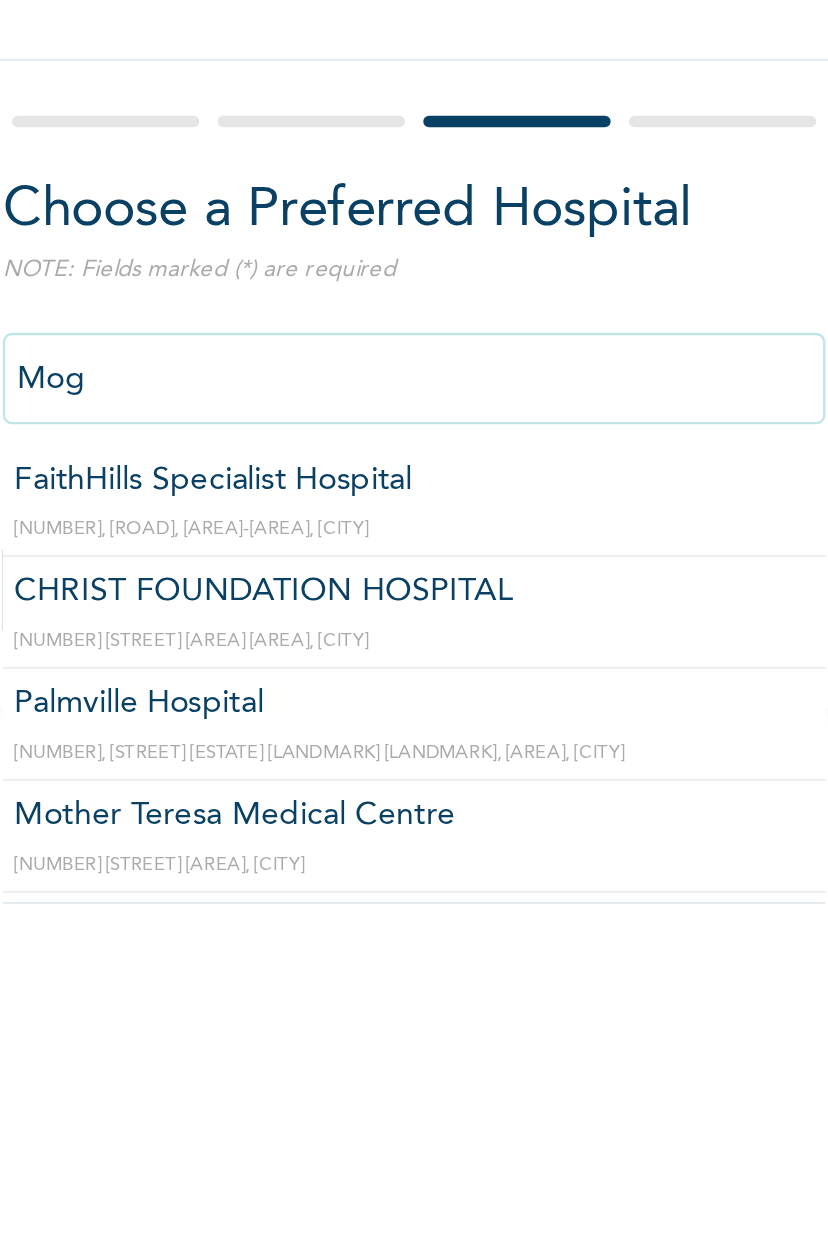 scroll, scrollTop: 0, scrollLeft: 0, axis: both 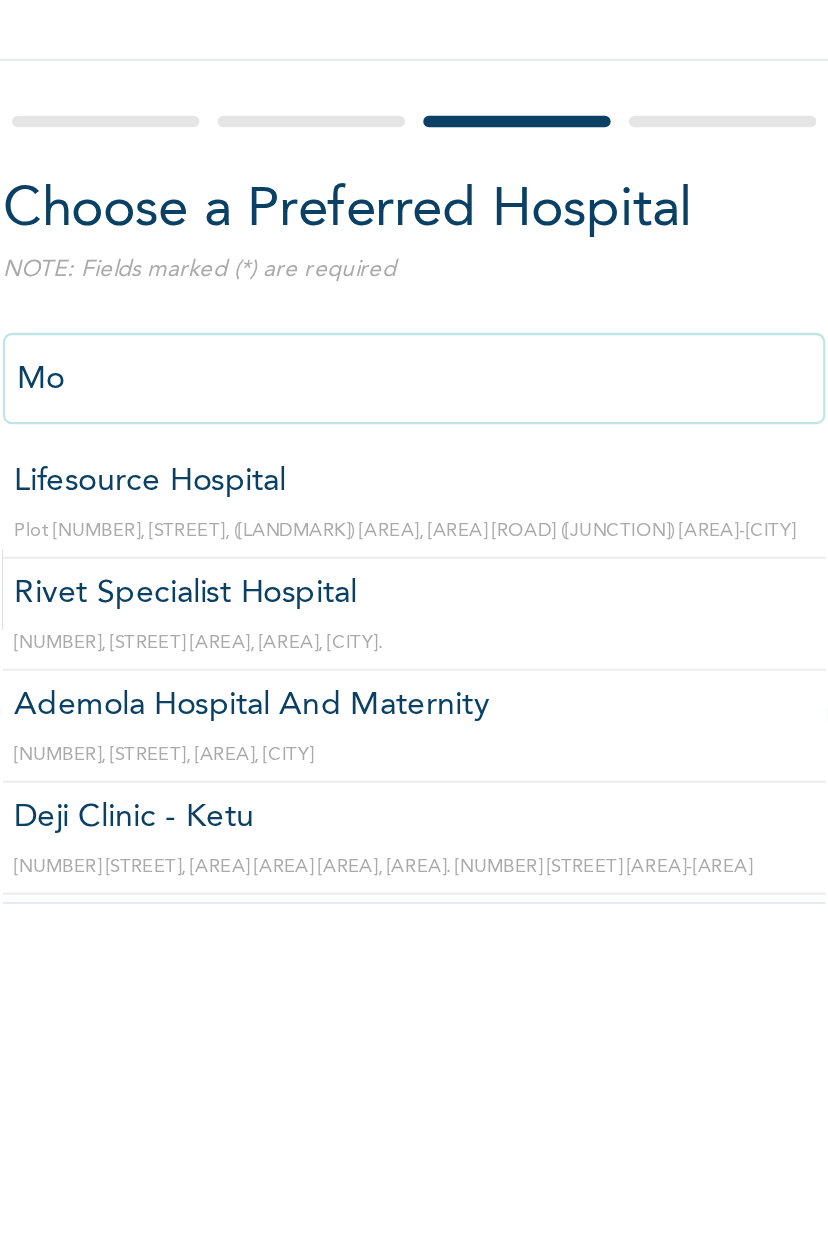 type on "M" 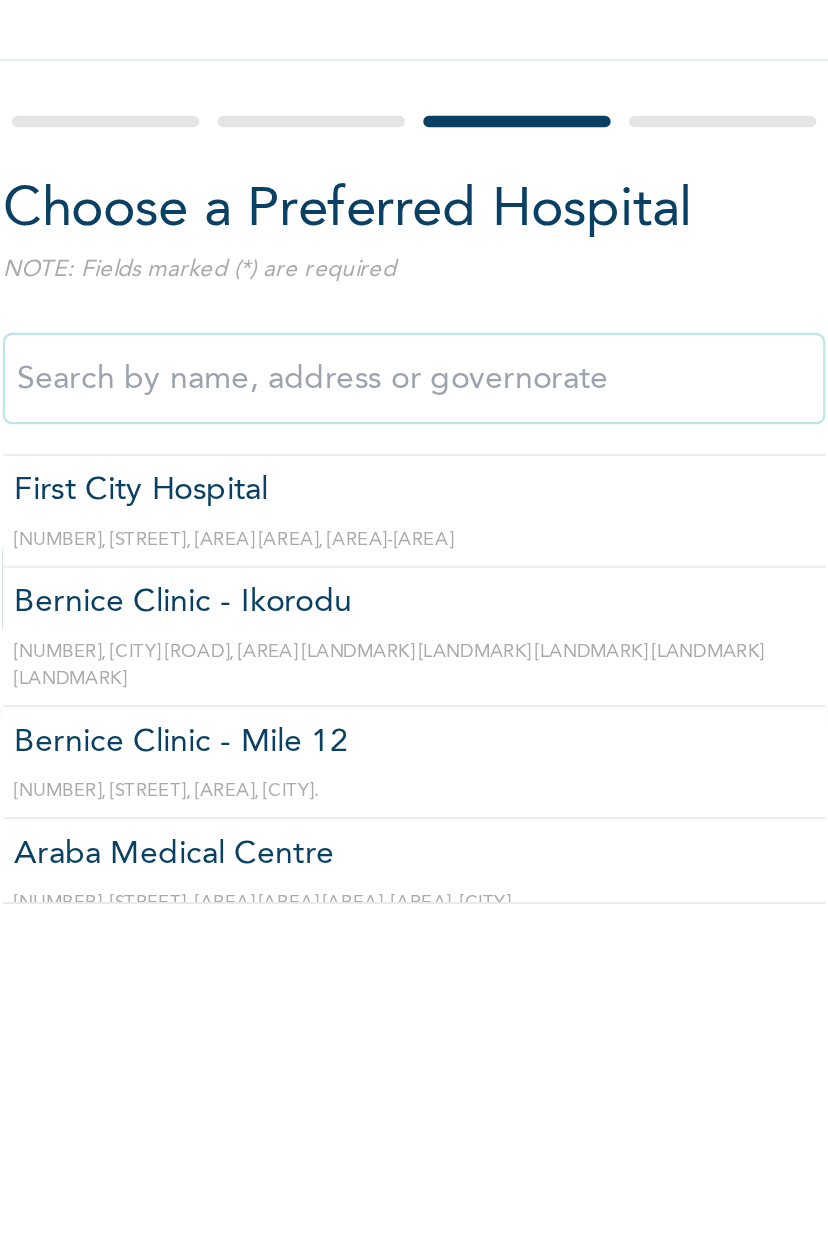scroll, scrollTop: 46, scrollLeft: 0, axis: vertical 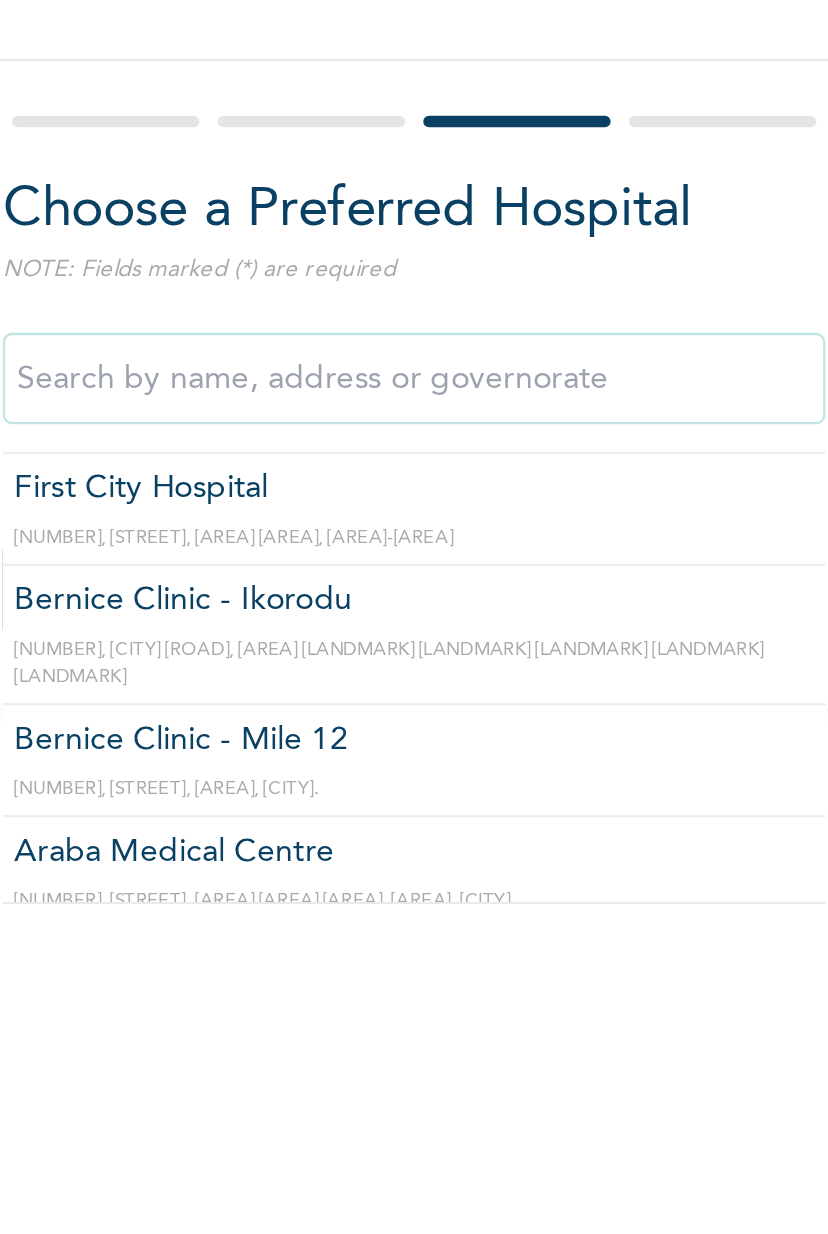 type on "Bernice Clinic - Ikorodu" 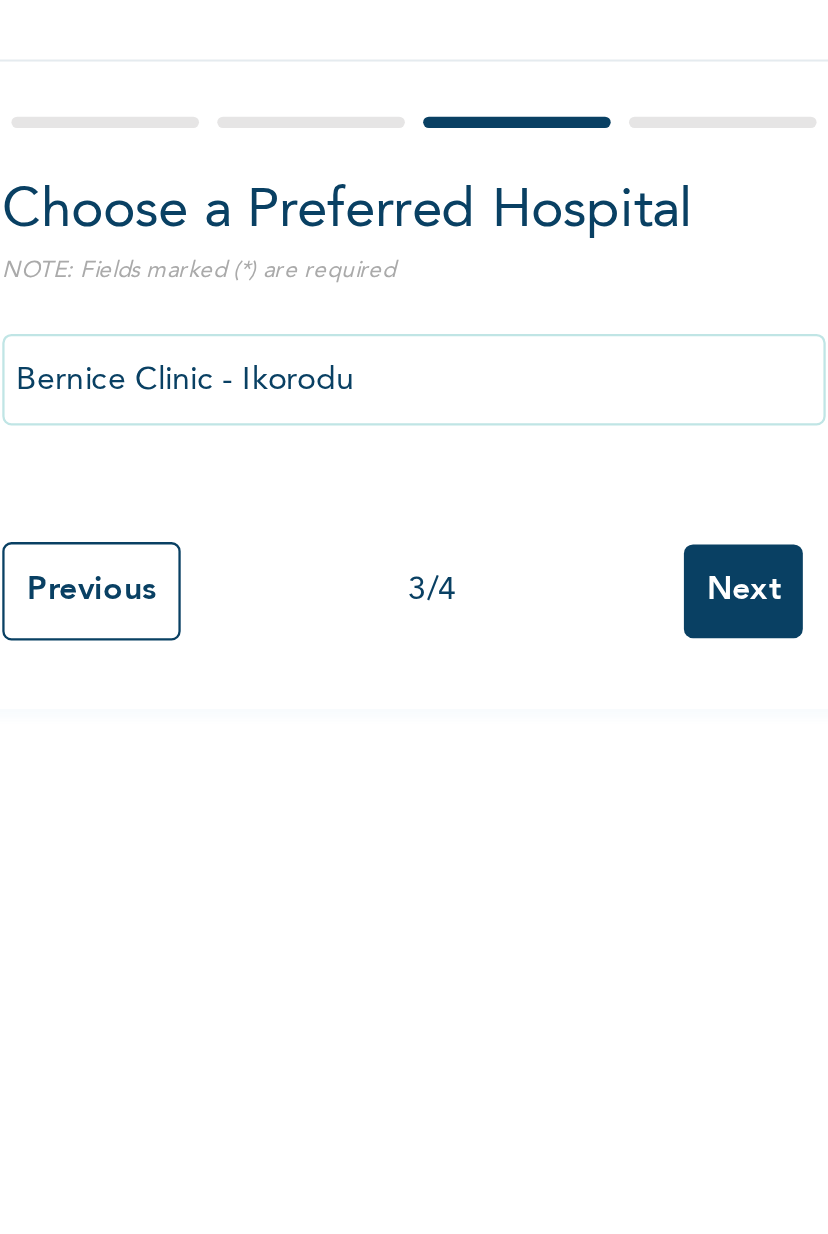 click on "Next" at bounding box center (528, 405) 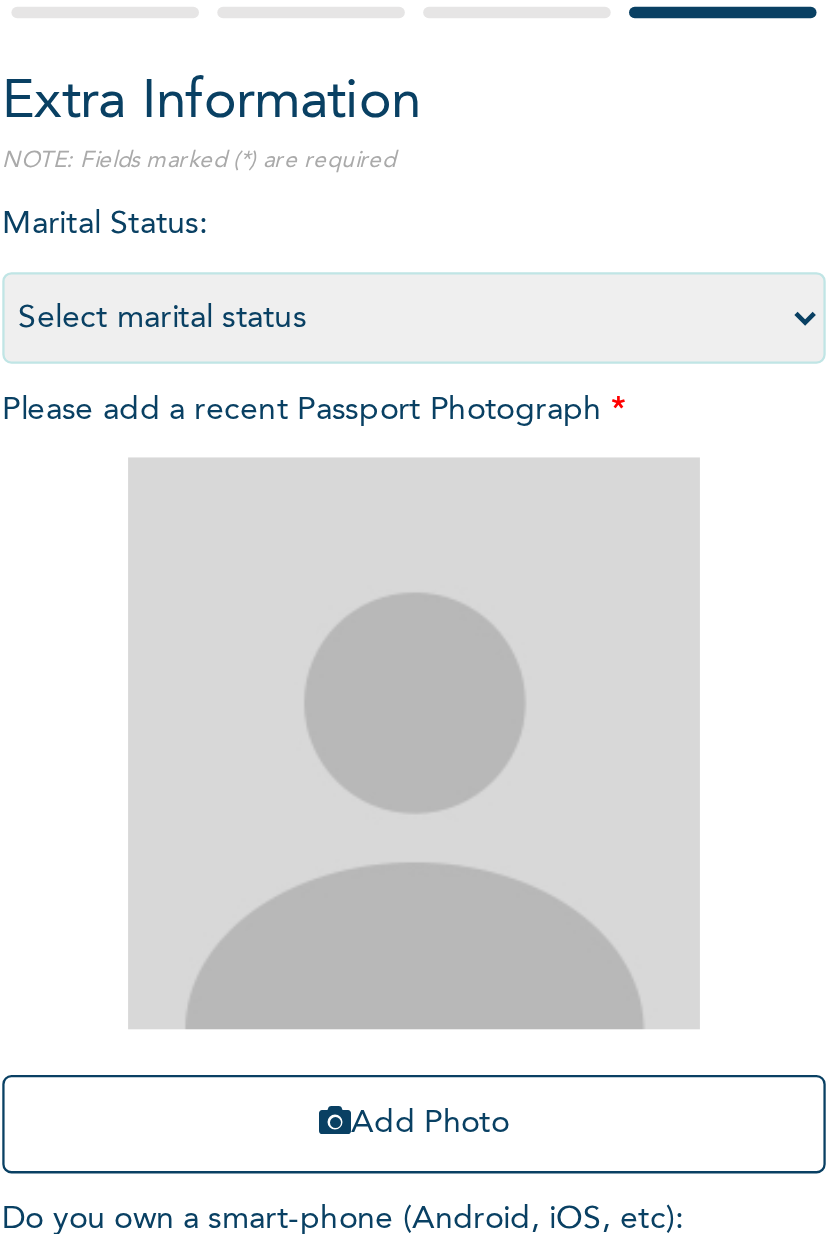 click on "Select marital status Single Married Divorced Widow/Widower" at bounding box center (384, 334) 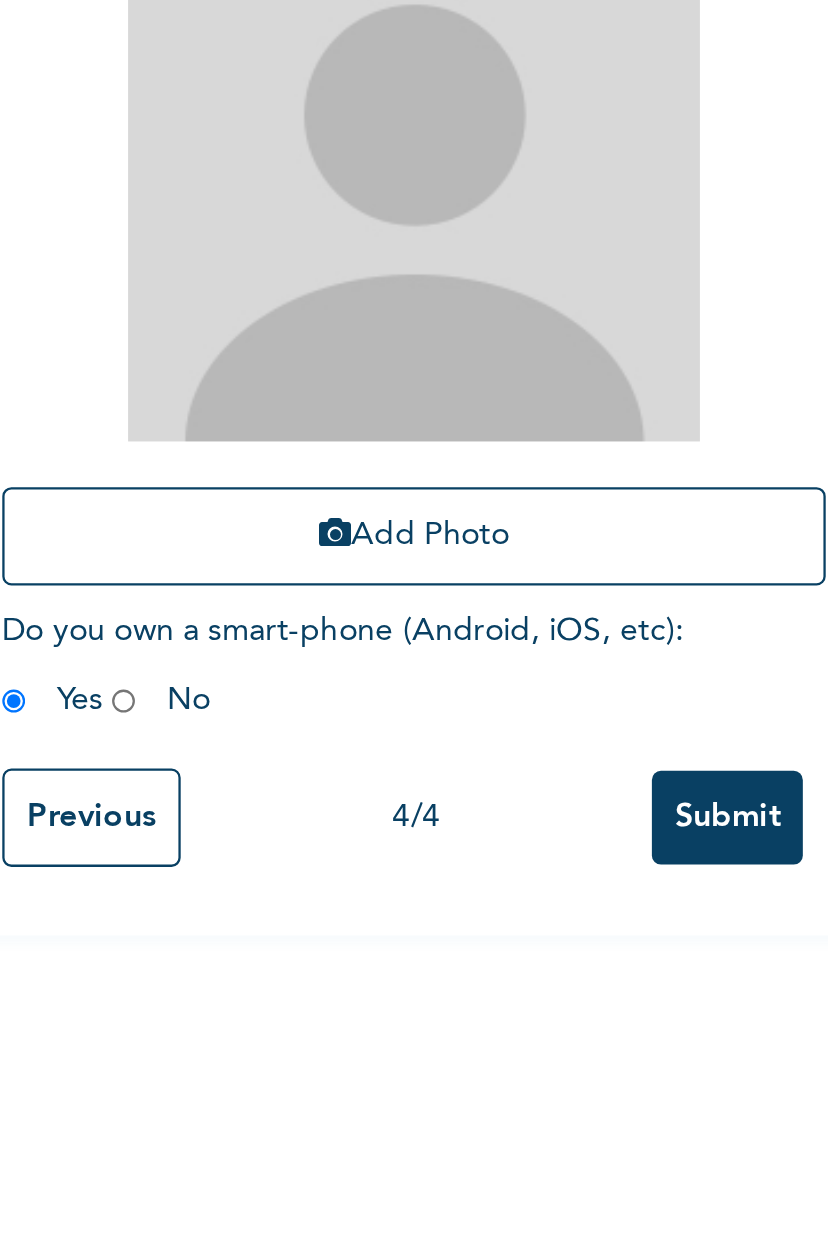 click on "Add Photo" at bounding box center [384, 686] 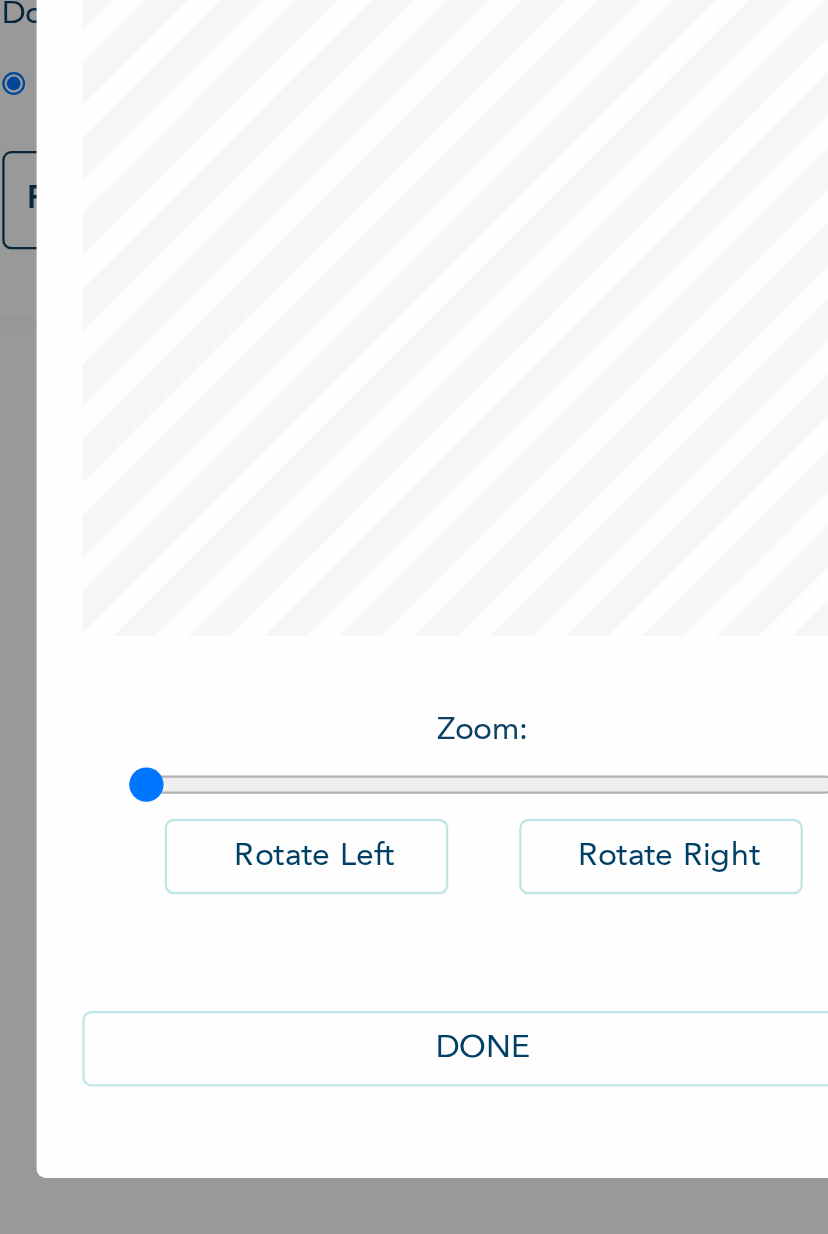 click on "DONE" at bounding box center [414, 910] 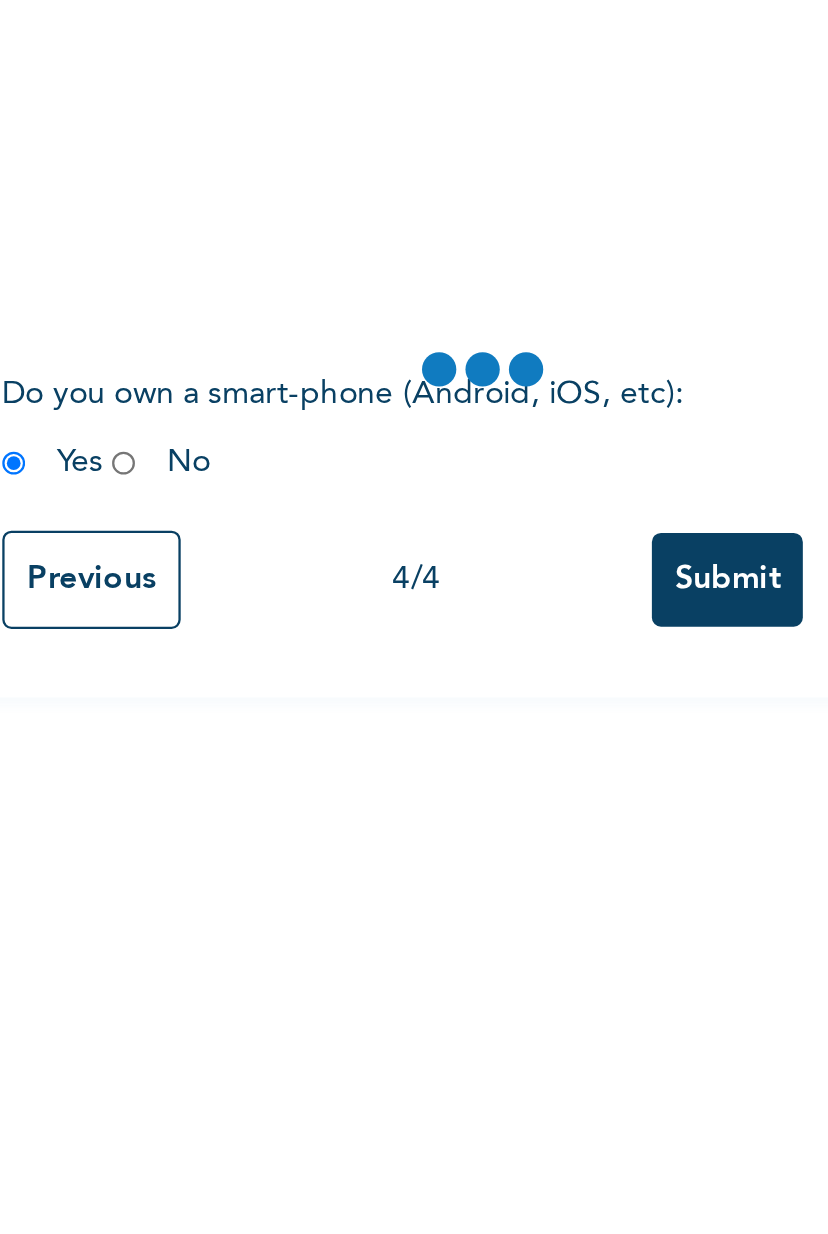 click on "Submit" at bounding box center (521, 705) 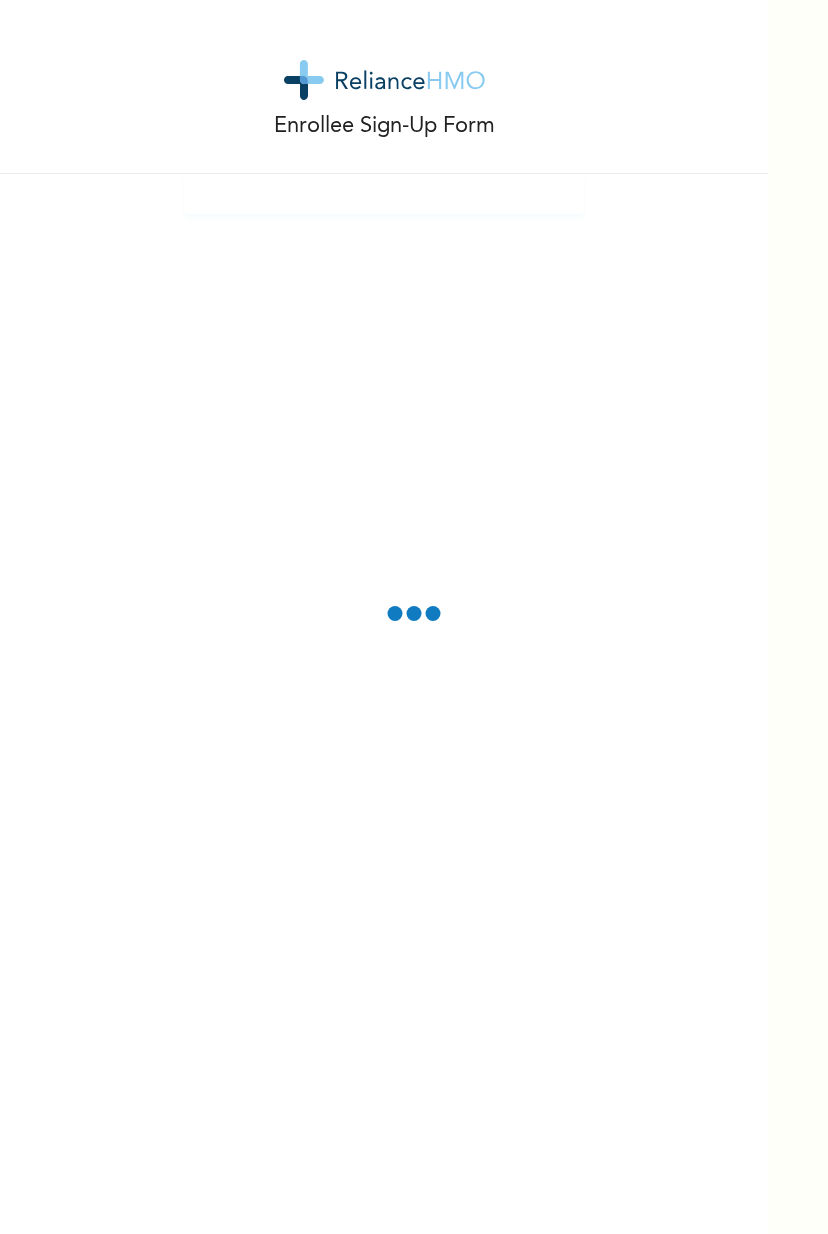 scroll, scrollTop: 452, scrollLeft: 203, axis: both 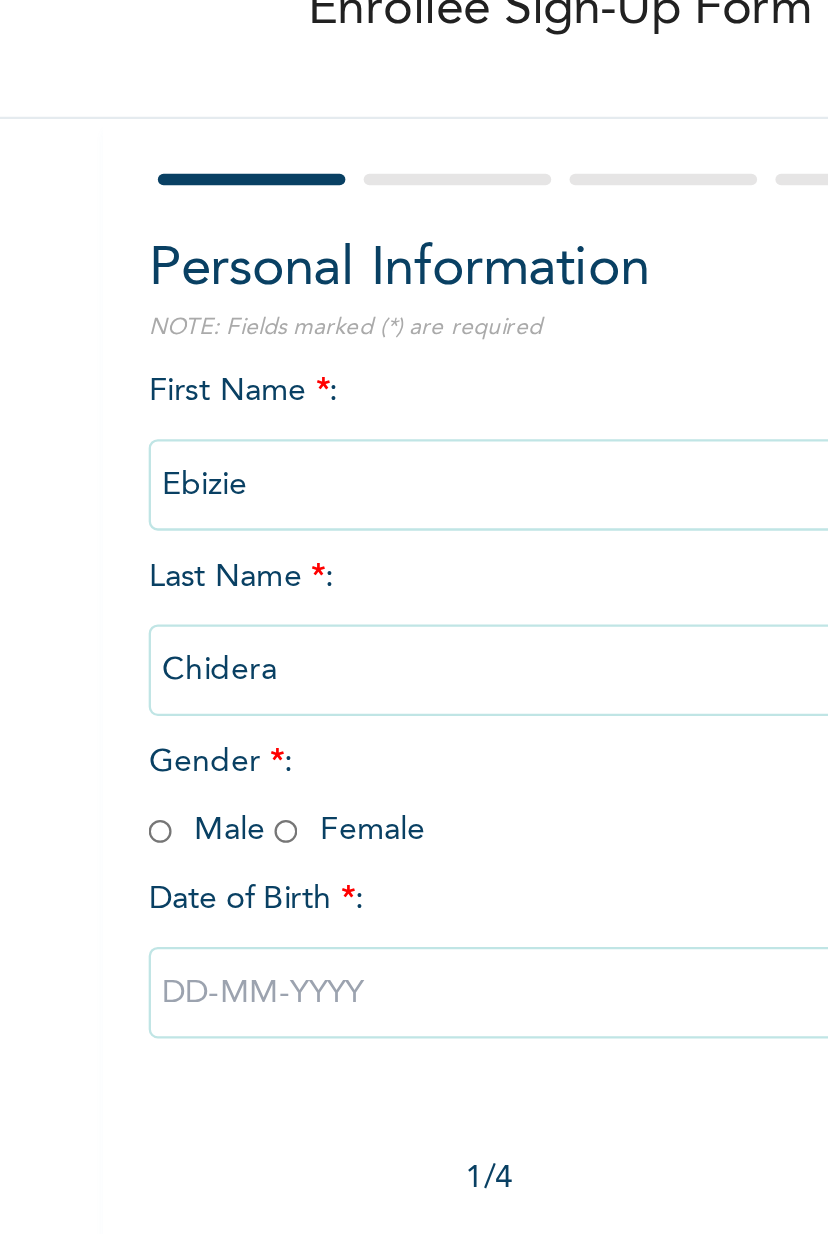 click on "First Name   * : Ebizie Last Name   * : Chidera Gender   * : Male   Female Date of Birth   * :" at bounding box center (384, 445) 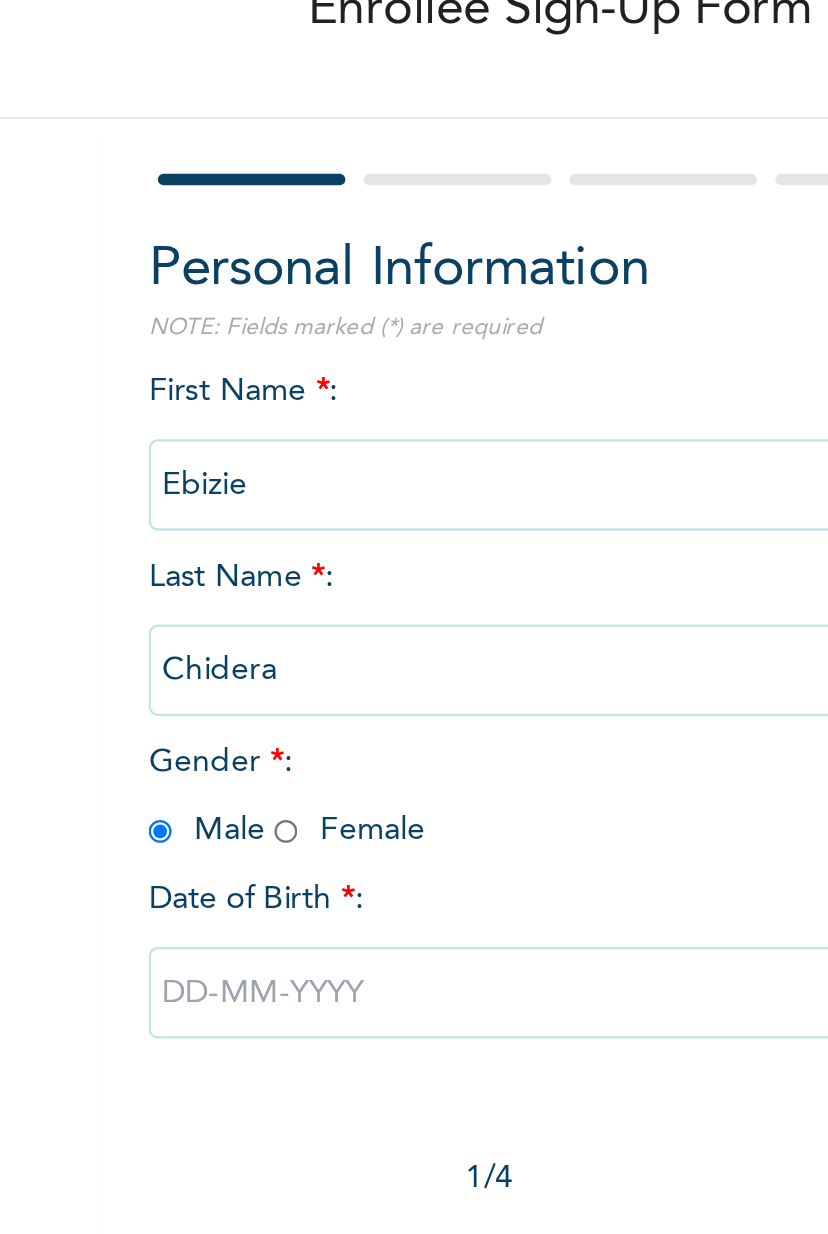 radio on "true" 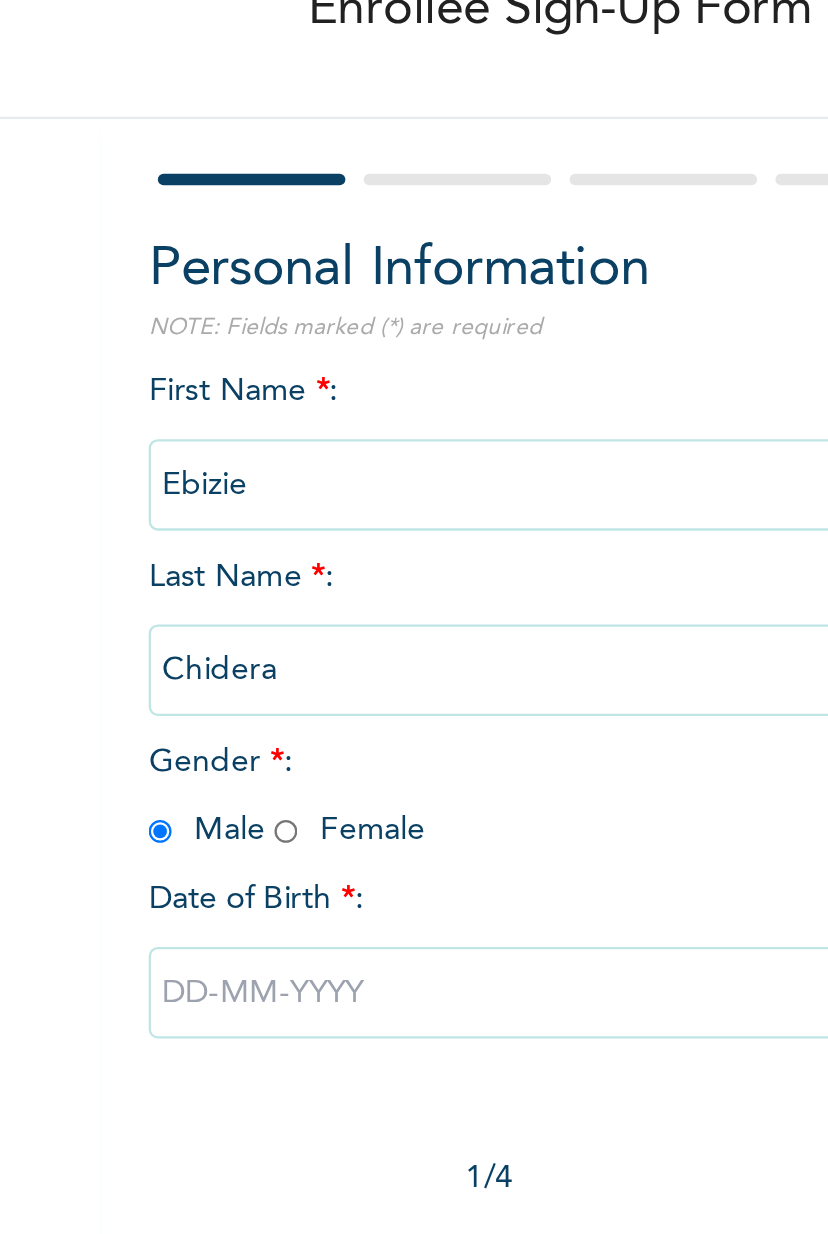 click at bounding box center [384, 556] 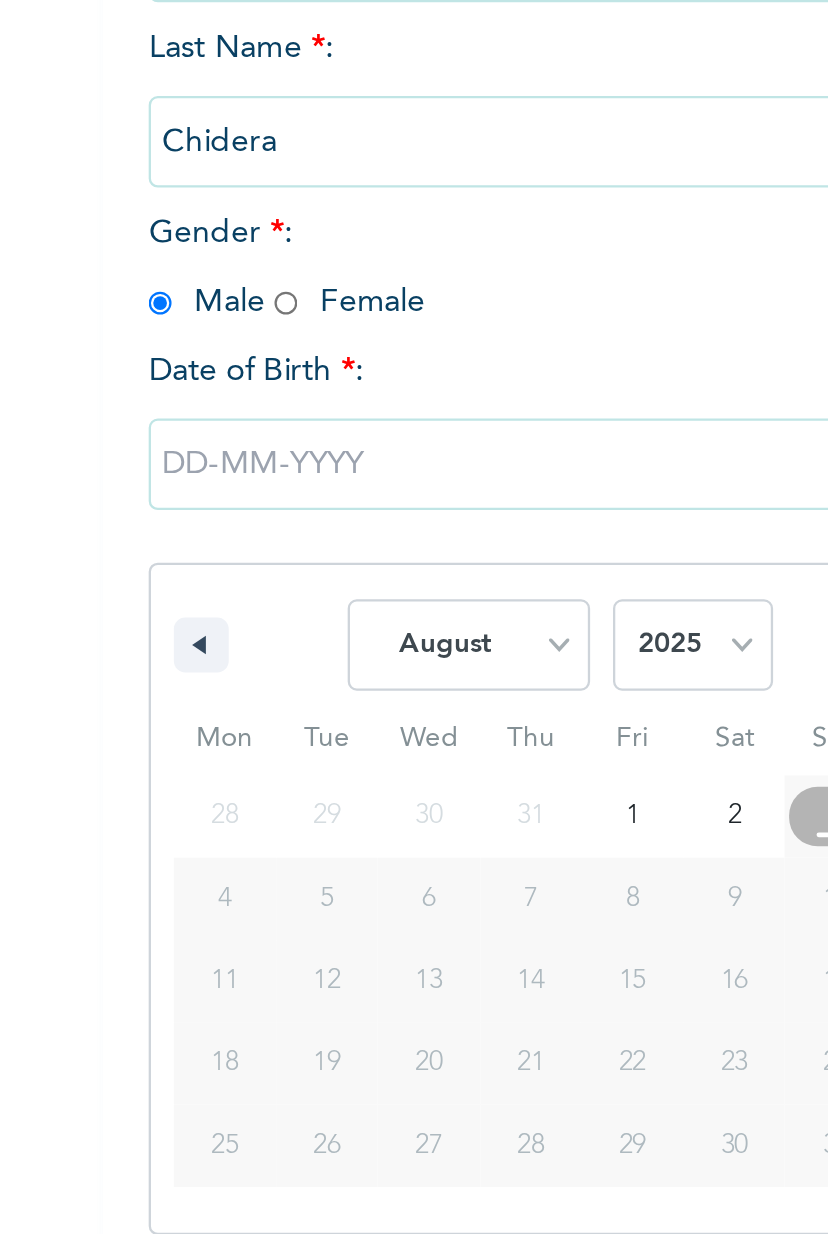 click on "January February March April May June July August September October November December" at bounding box center (344, 635) 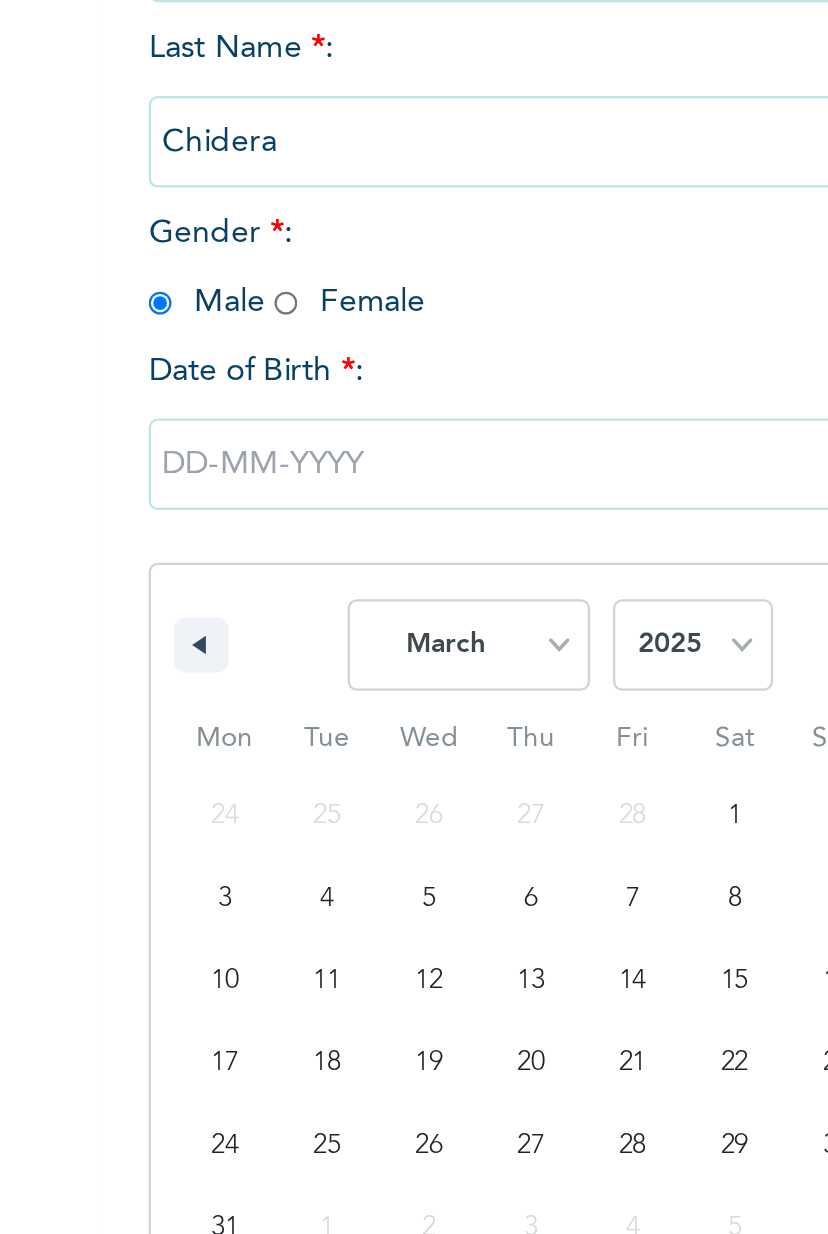 click on "2025 2024 2023 2022 2021 2020 2019 2018 2017 2016 2015 2014 2013 2012 2011 2010 2009 2008 2007 2006 2005 2004 2003 2002 2001 2000 1999 1998 1997 1996 1995 1994 1993 1992 1991 1990 1989 1988 1987 1986 1985 1984 1983 1982 1981 1980 1979 1978 1977 1976 1975 1974 1973 1972 1971 1970 1969 1968 1967 1966 1965 1964 1963 1962 1961 1960" at bounding box center (442, 635) 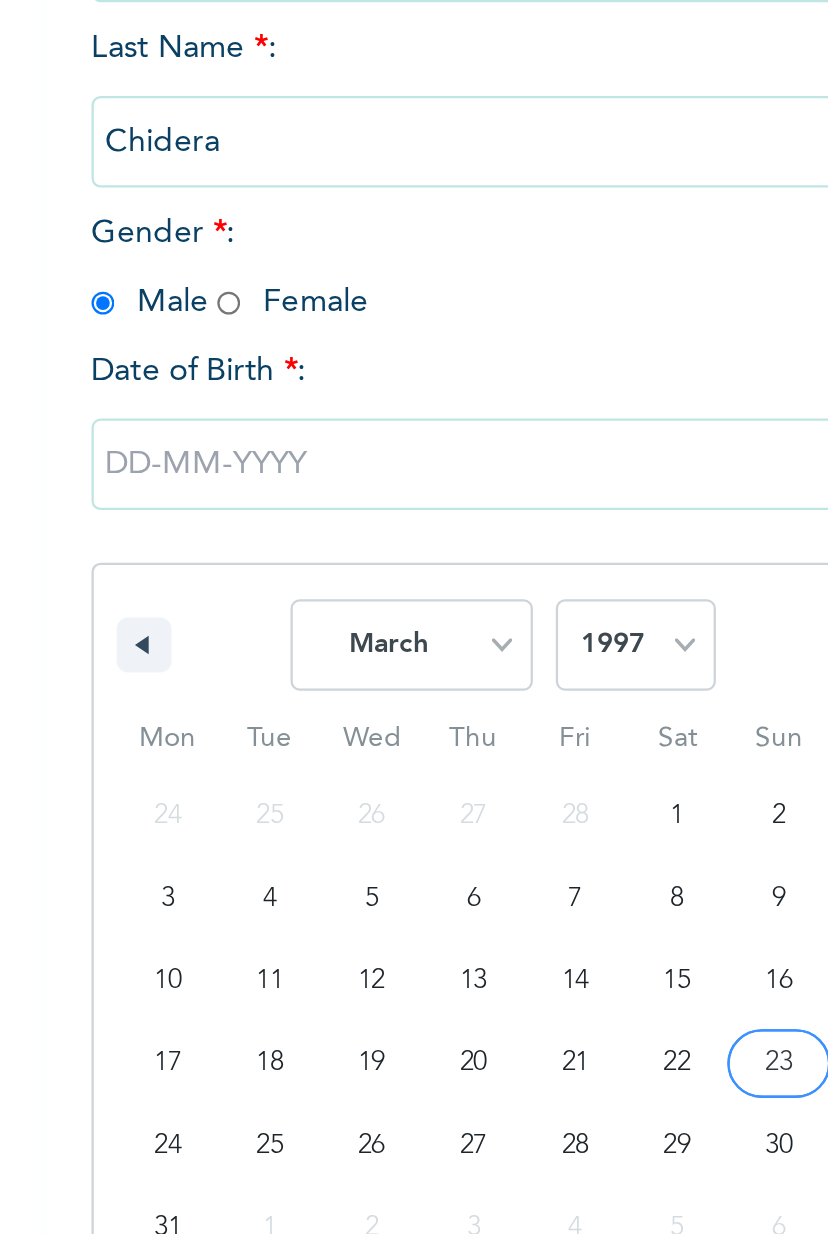 type on "[DATE]" 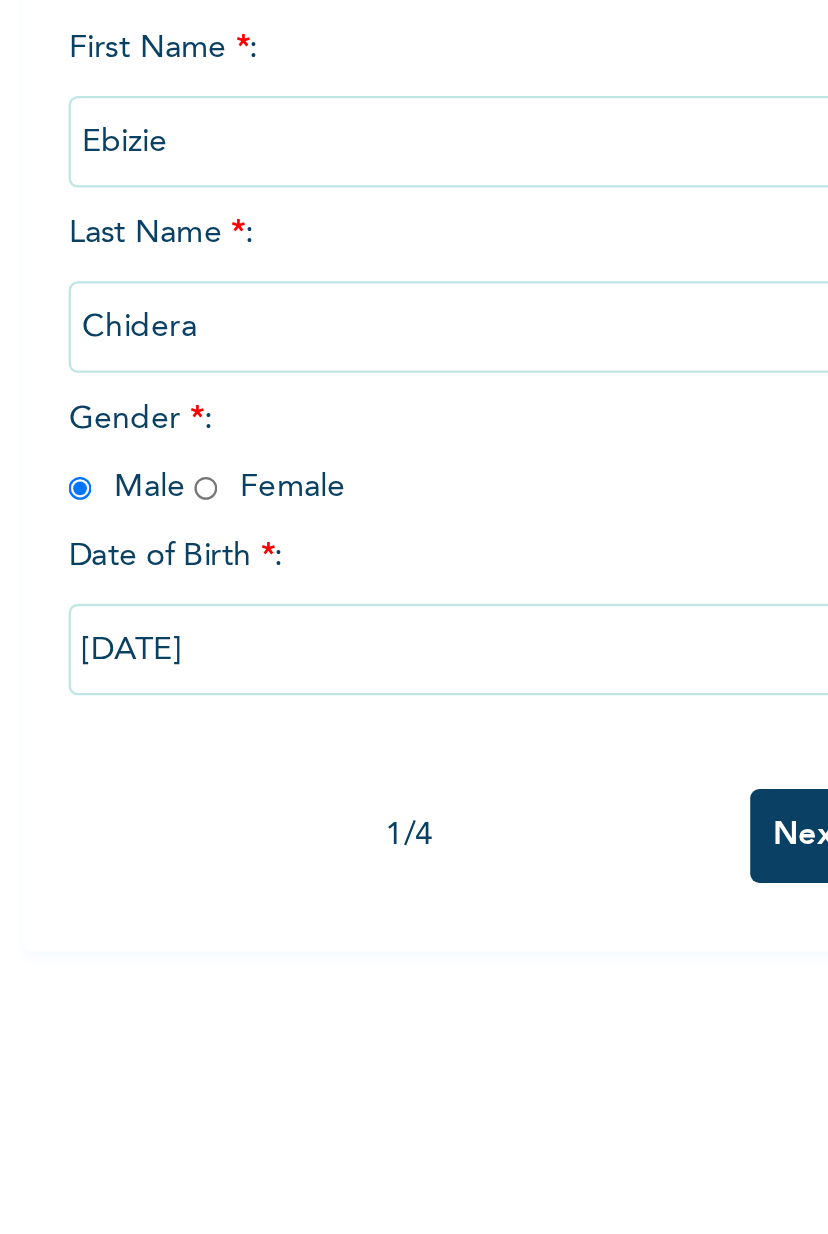 click on "Next" at bounding box center [528, 637] 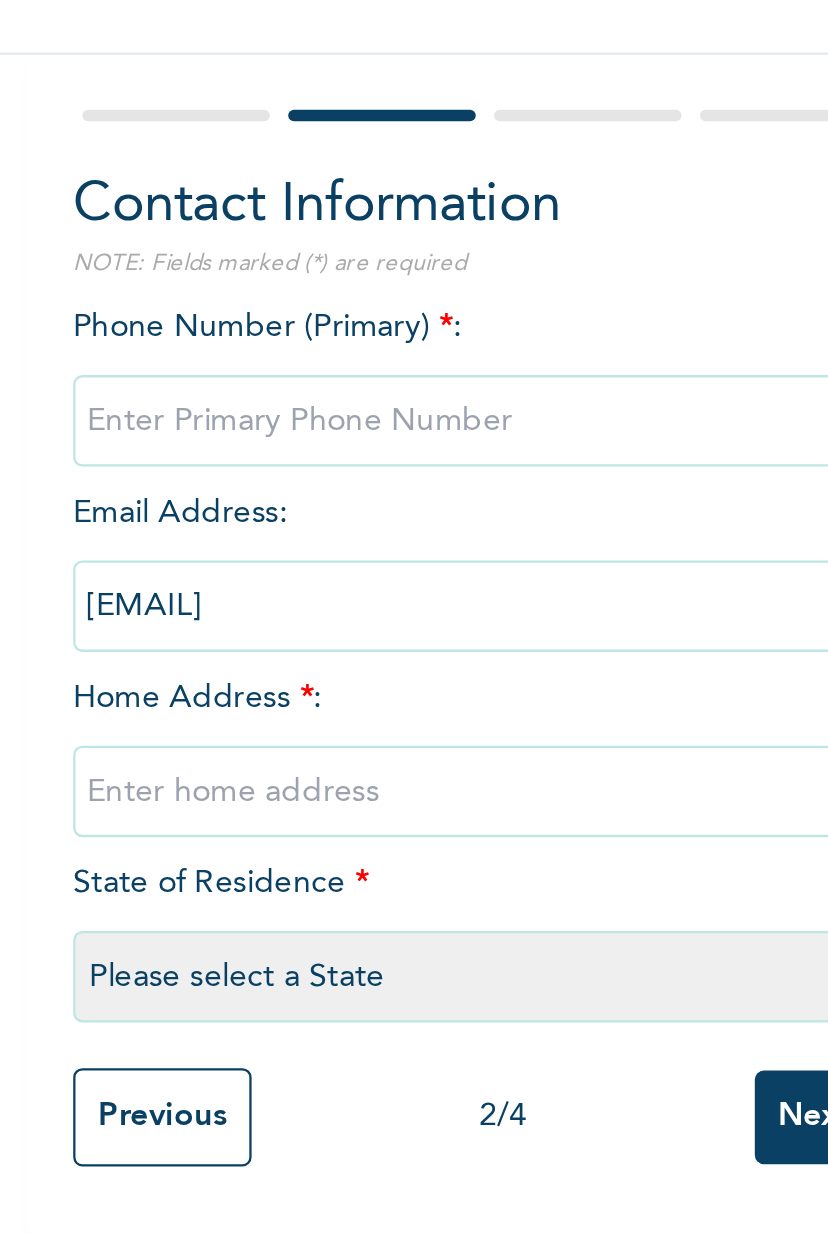 click at bounding box center (384, 334) 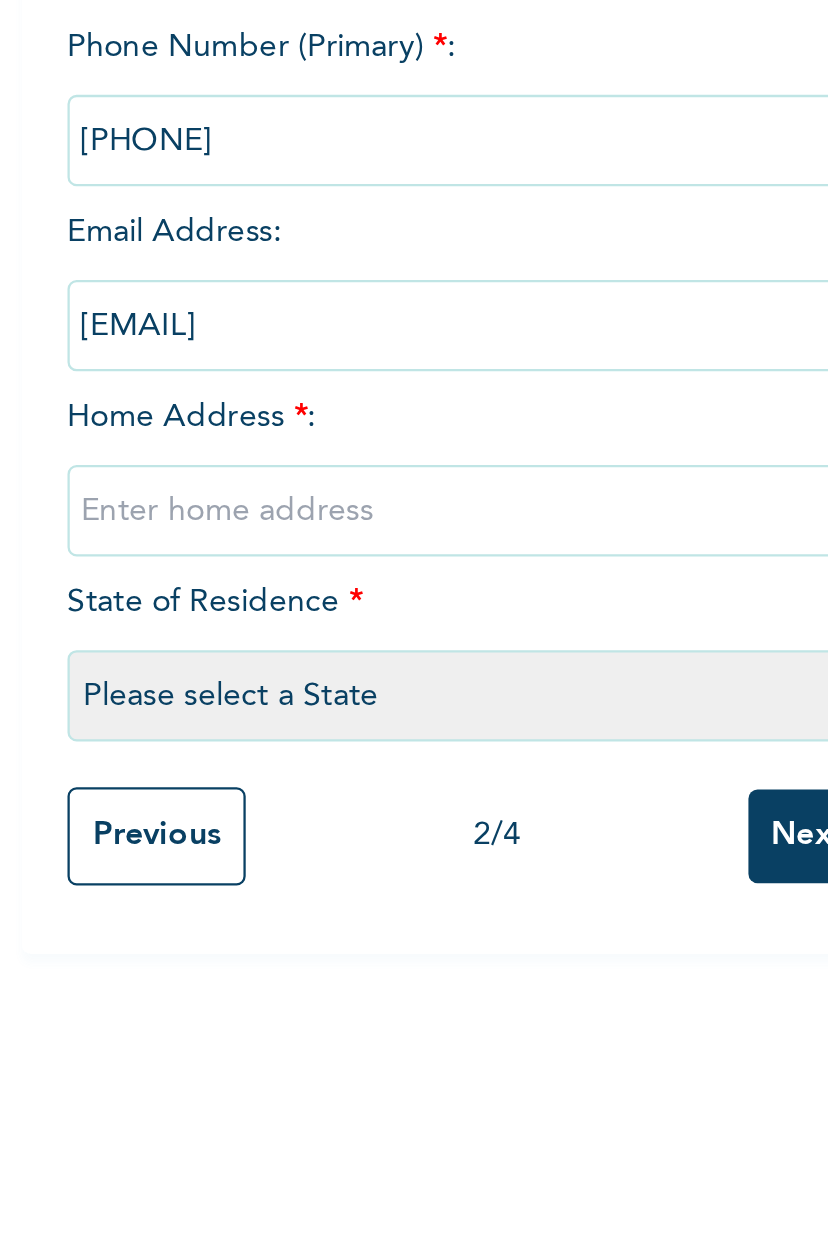 type on "[PHONE]" 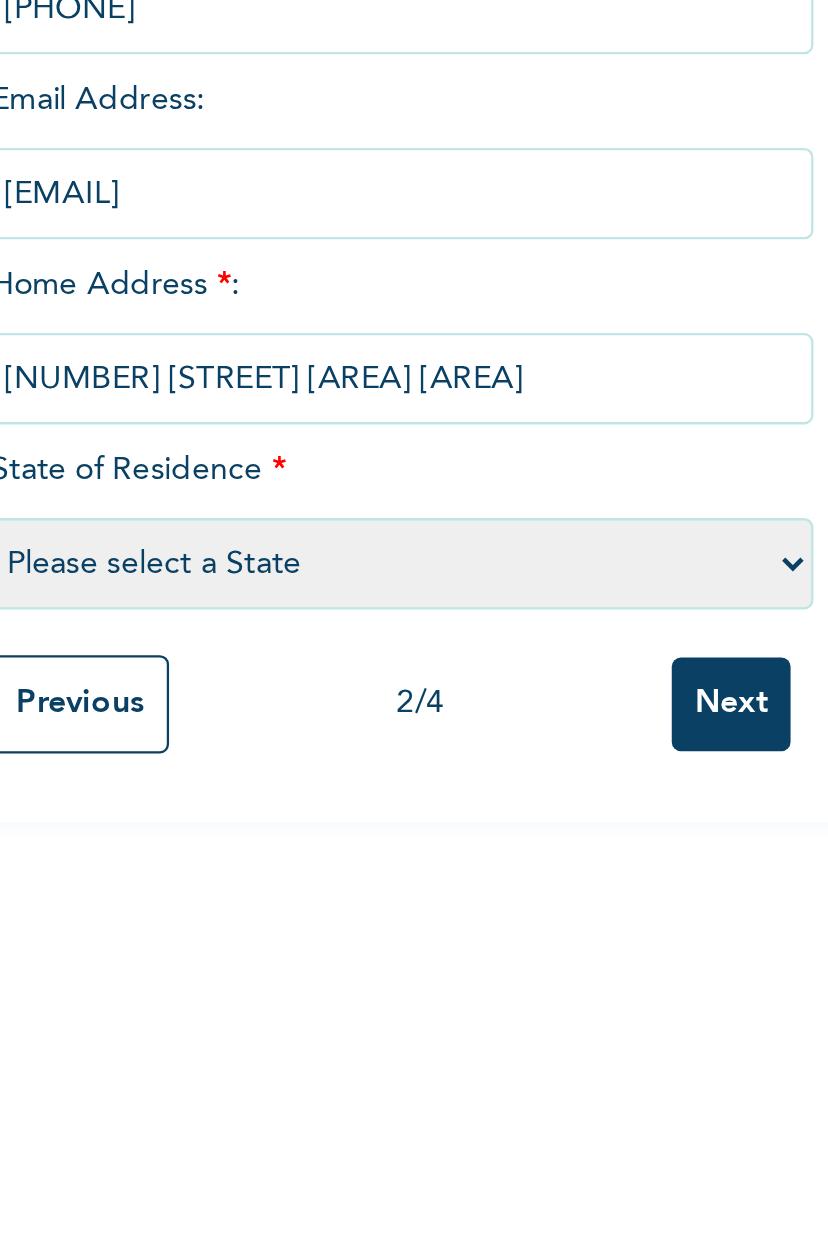 type on "[NUMBER] [STREET] [AREA]" 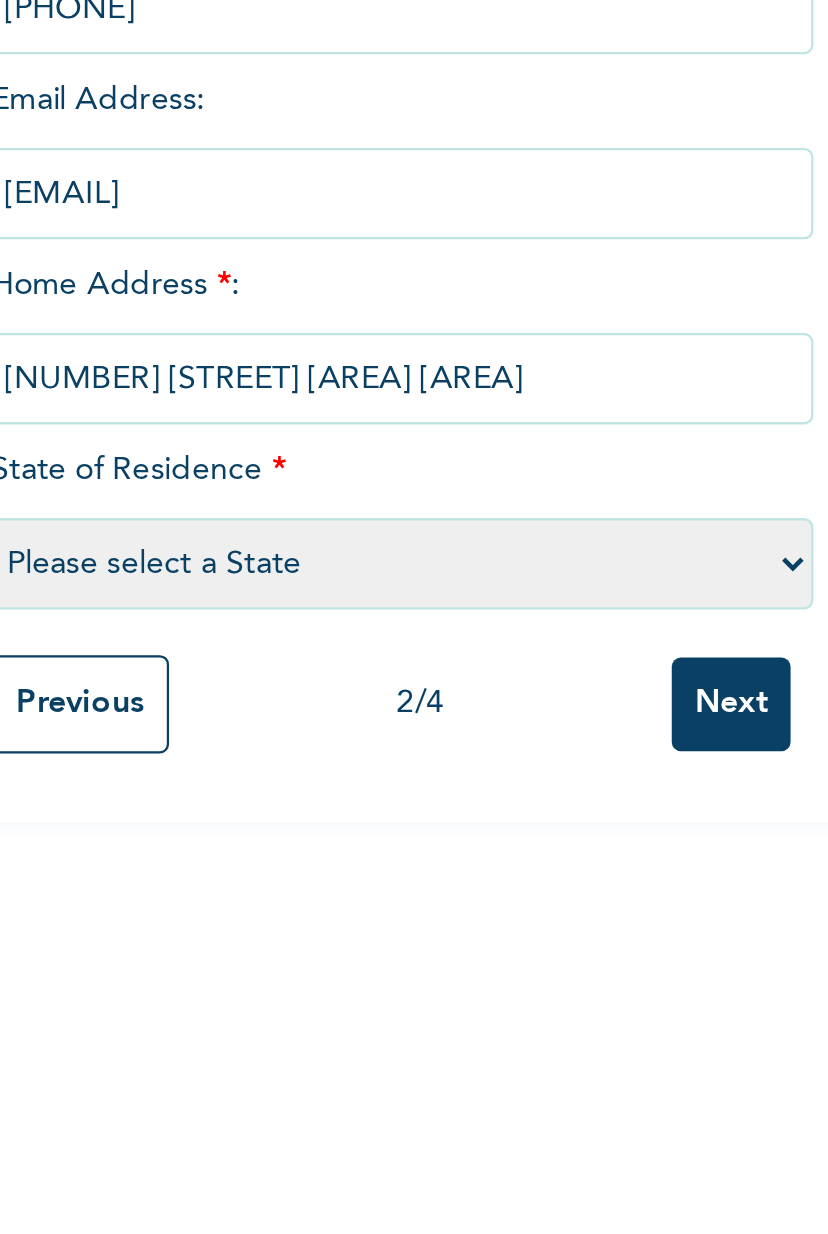click on "Please select a State Abia Abuja (FCT) Adamawa Akwa Ibom Anambra Bauchi Bayelsa Benue Borno Cross River Delta Ebonyi Edo Ekiti Enugu Gombe Imo Jigawa Kaduna Kano Katsina Kebbi Kogi Kwara Lagos Nasarawa Niger Ogun Ondo Osun Oyo Plateau Rivers Sokoto Taraba Yobe Zamfara" at bounding box center (384, 577) 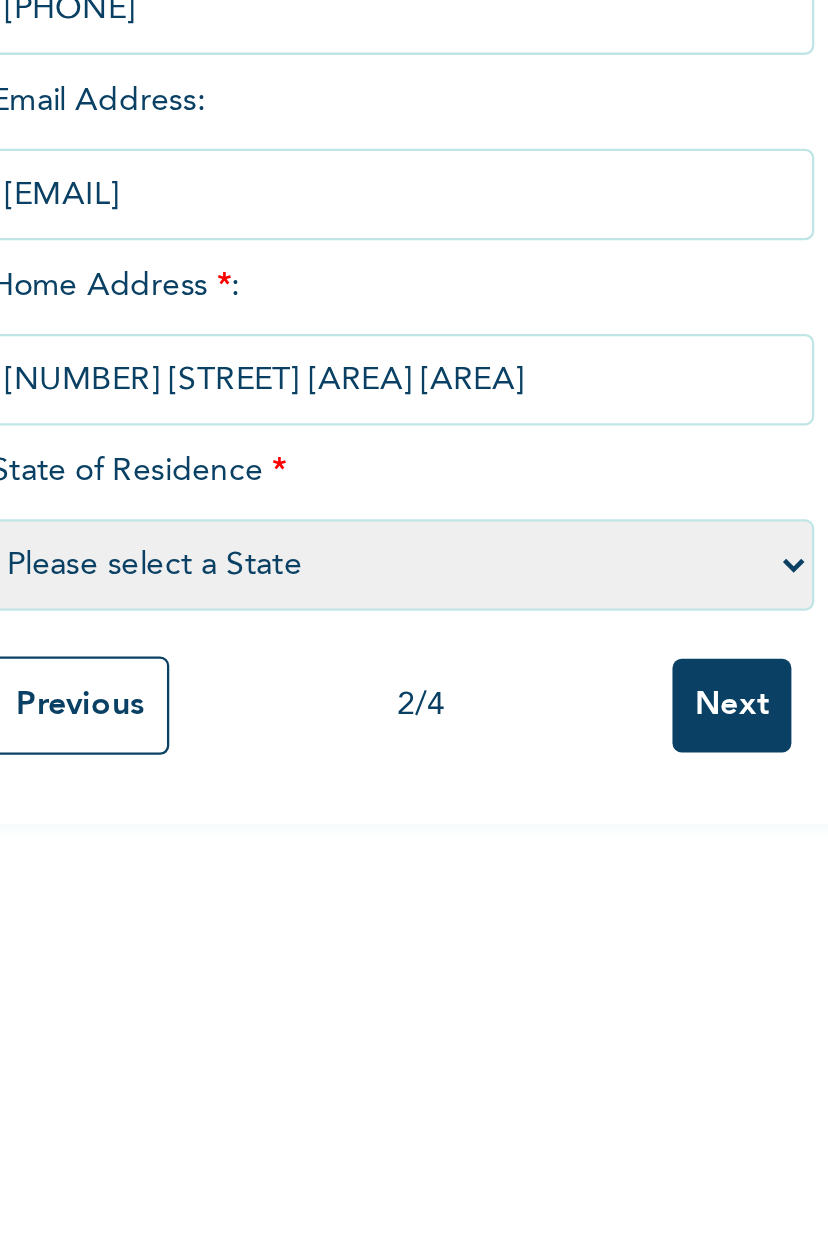 select on "25" 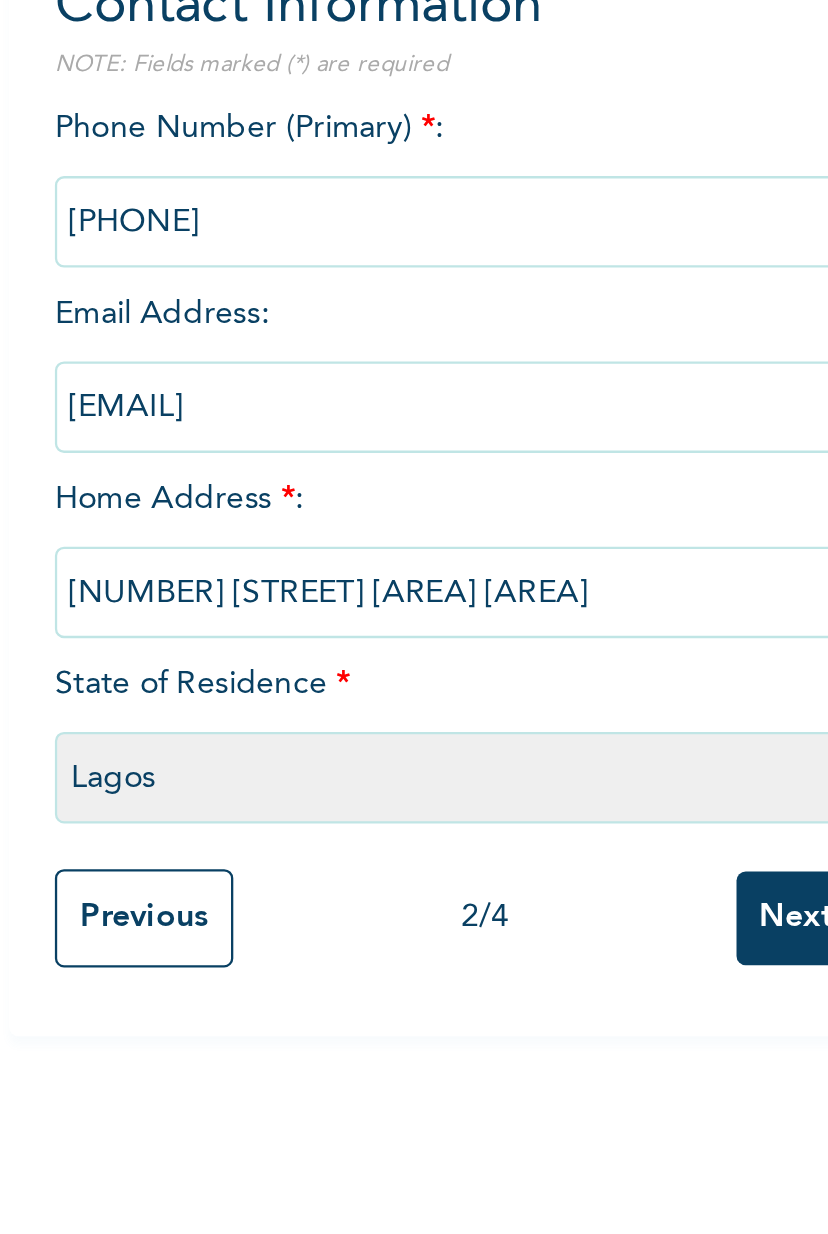 click on "Next" at bounding box center (528, 638) 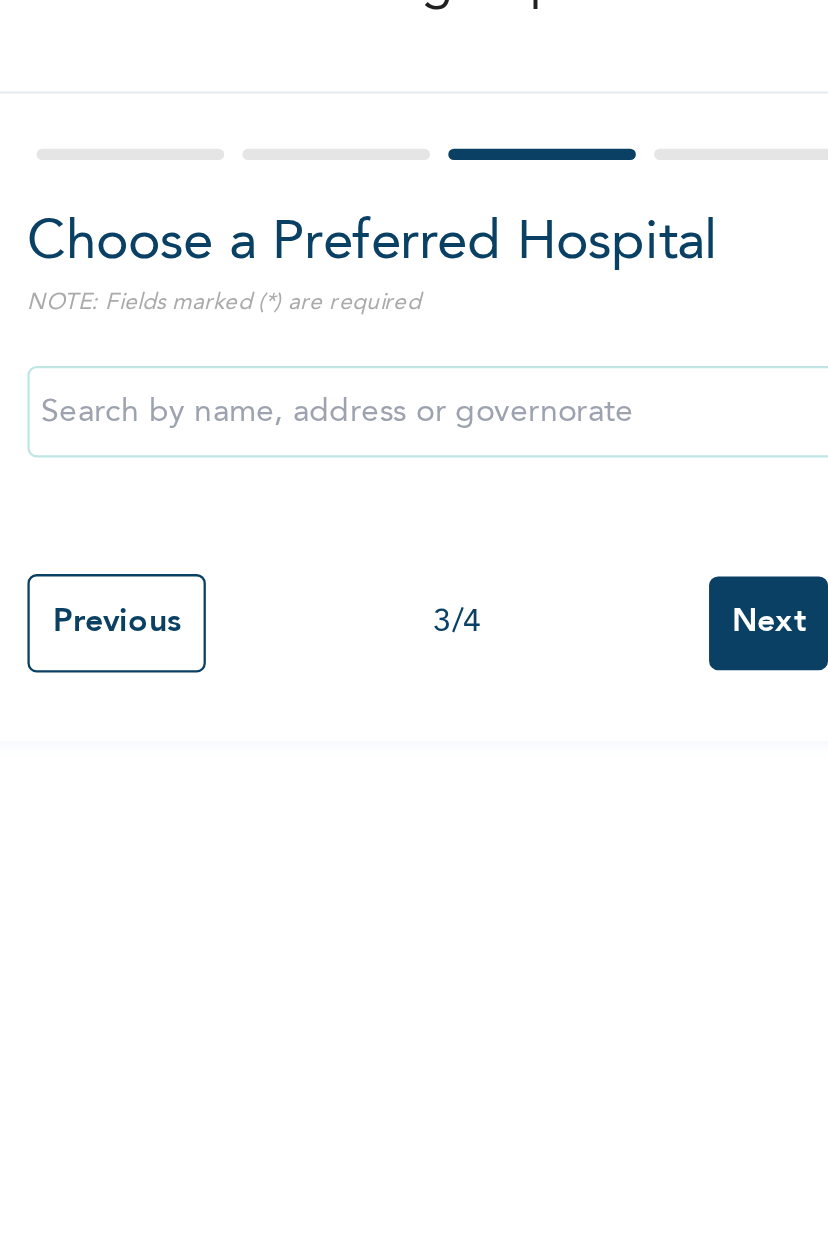 click at bounding box center [384, 313] 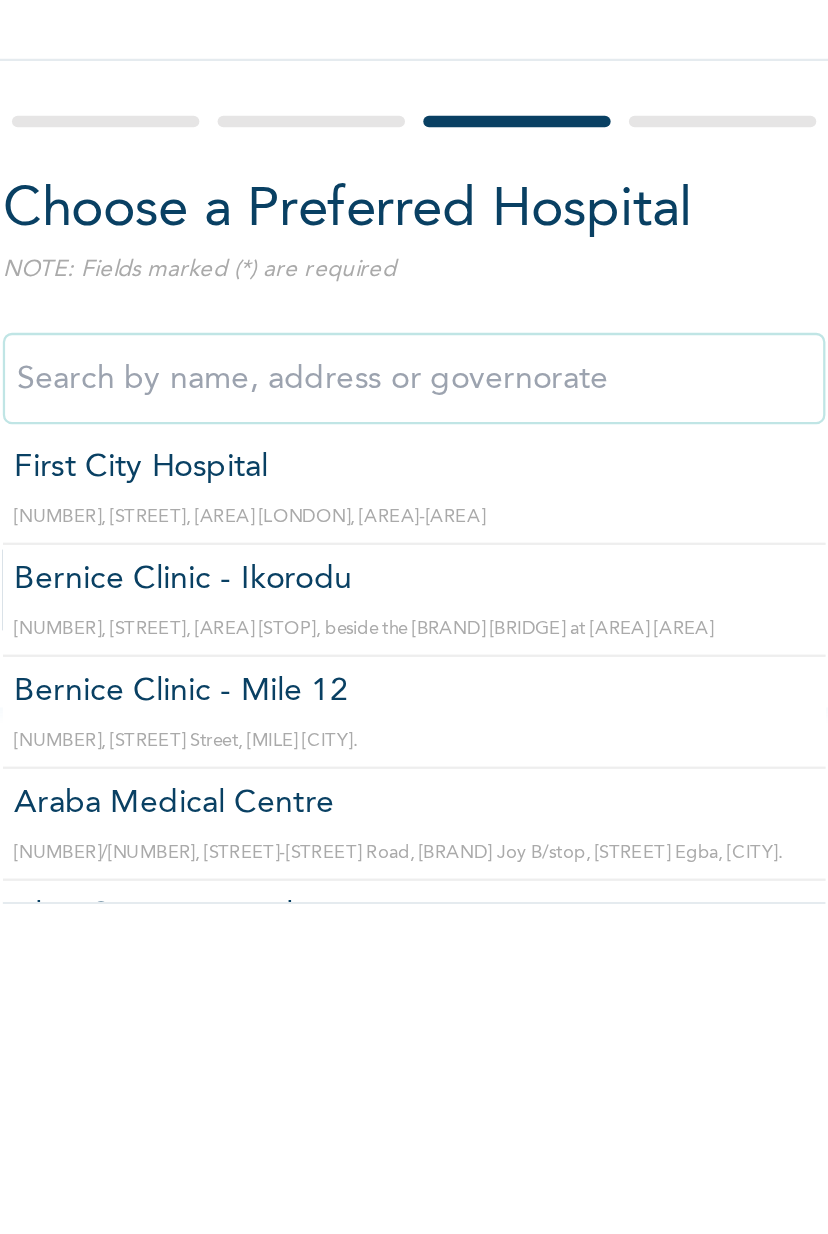 scroll, scrollTop: 56, scrollLeft: 0, axis: vertical 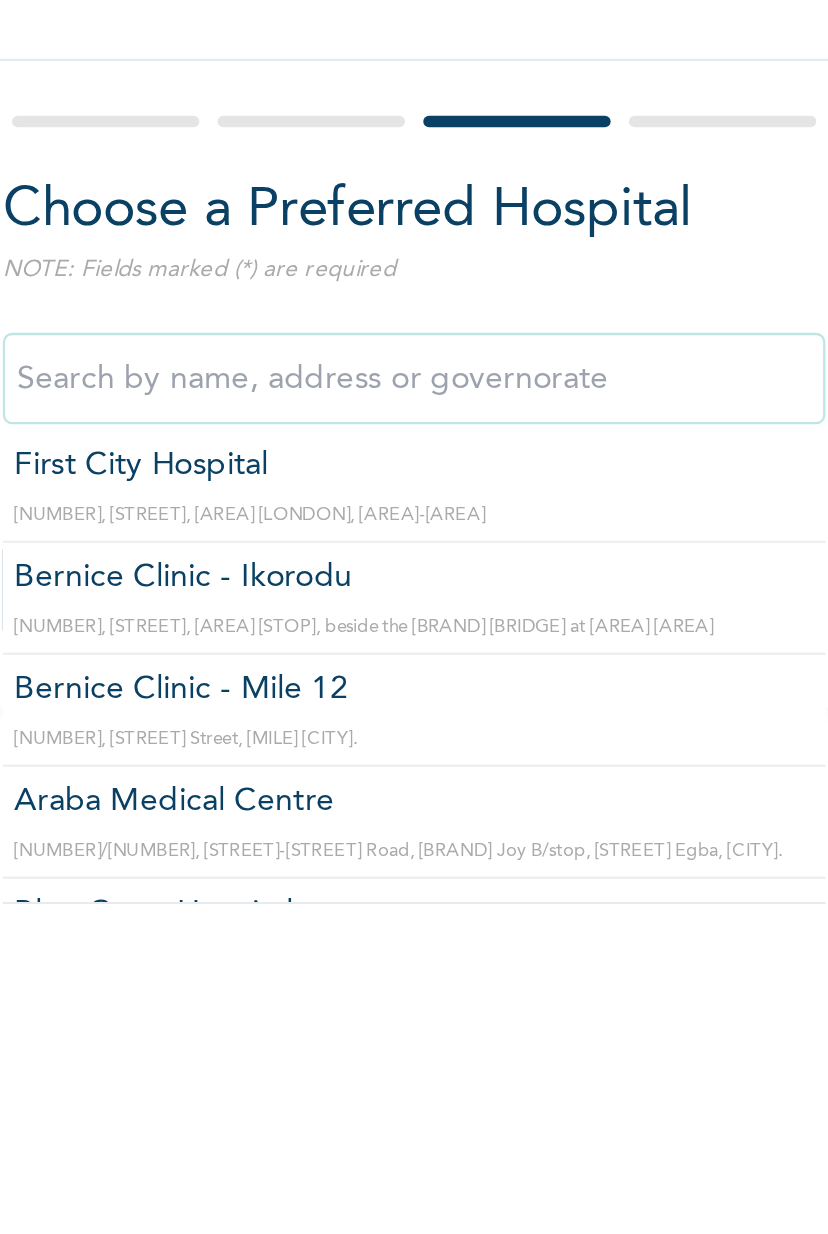 type on "Bernice Clinic - Ikorodu" 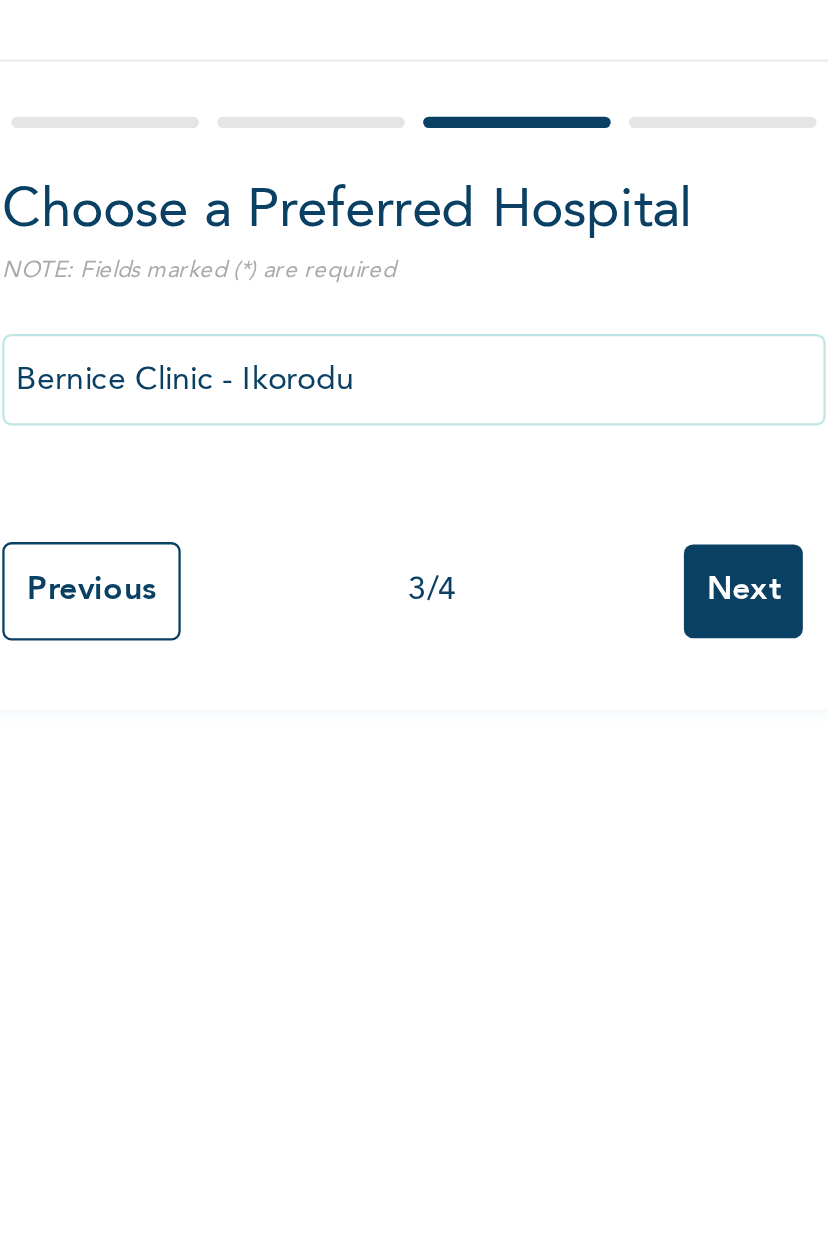 click on "Next" at bounding box center [528, 405] 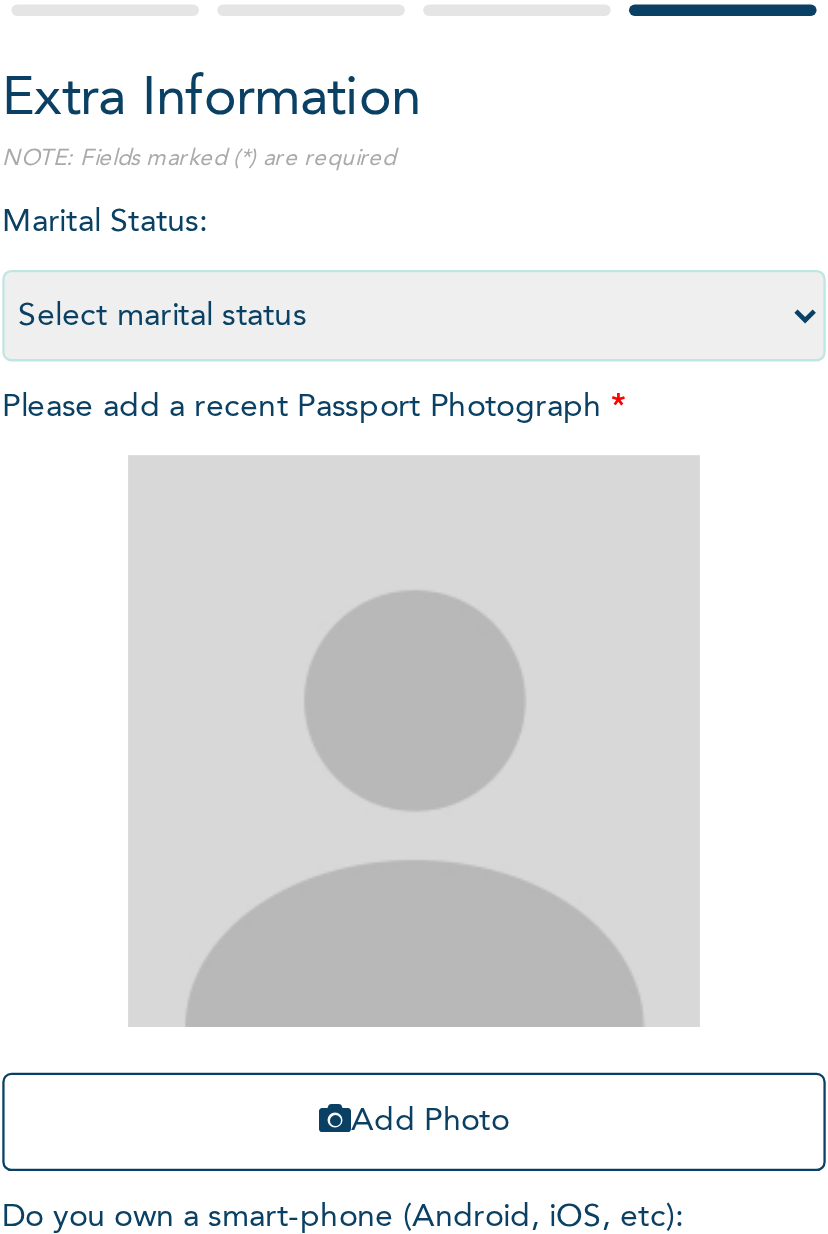 click on "Select marital status Single Married Divorced Widow/Widower" at bounding box center [384, 334] 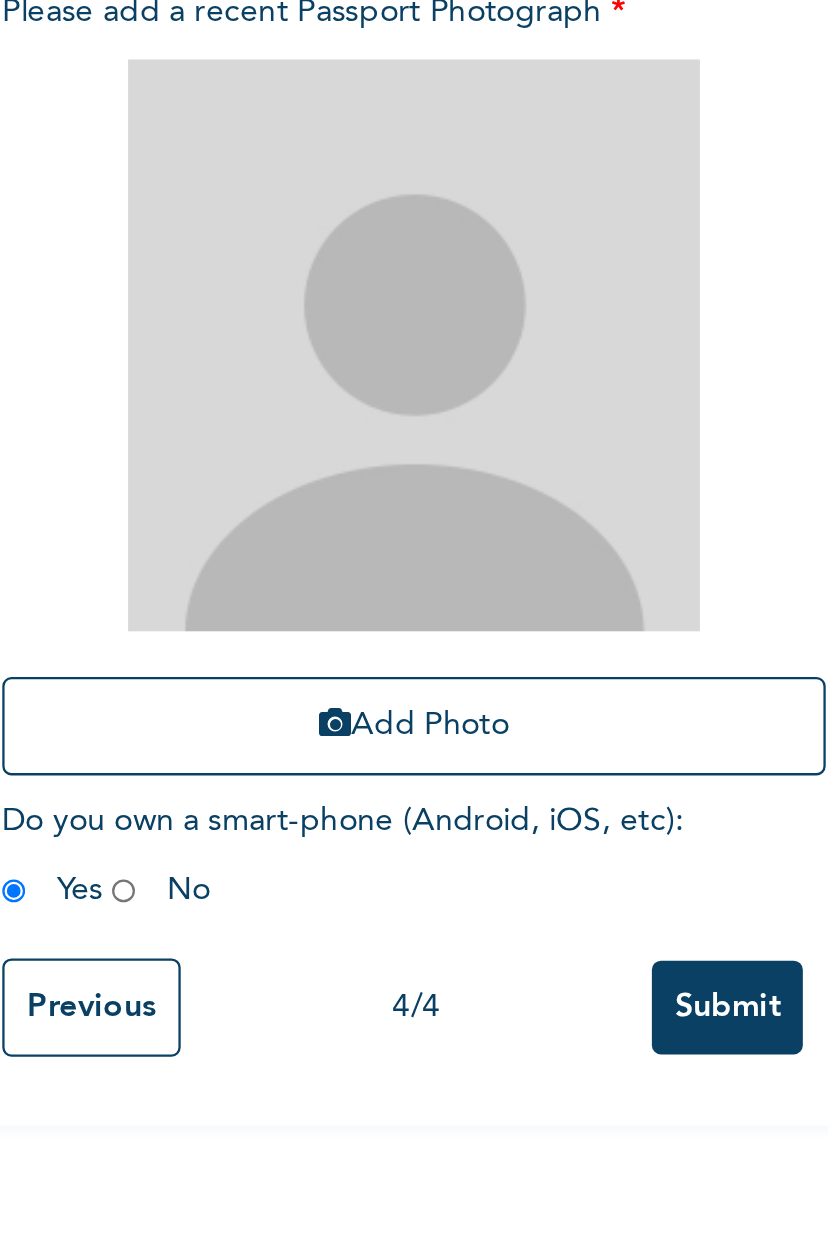 click on "Add Photo" at bounding box center (384, 686) 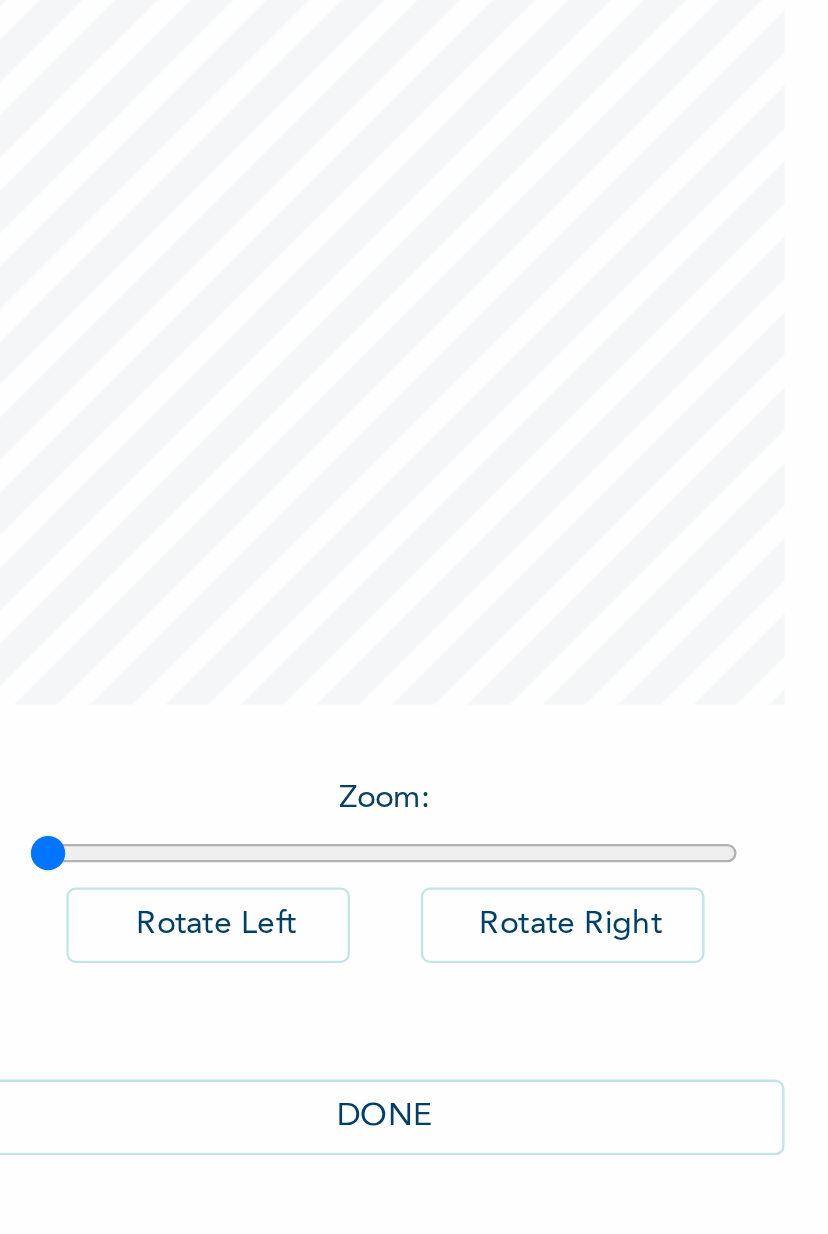 click on "DONE" at bounding box center [414, 910] 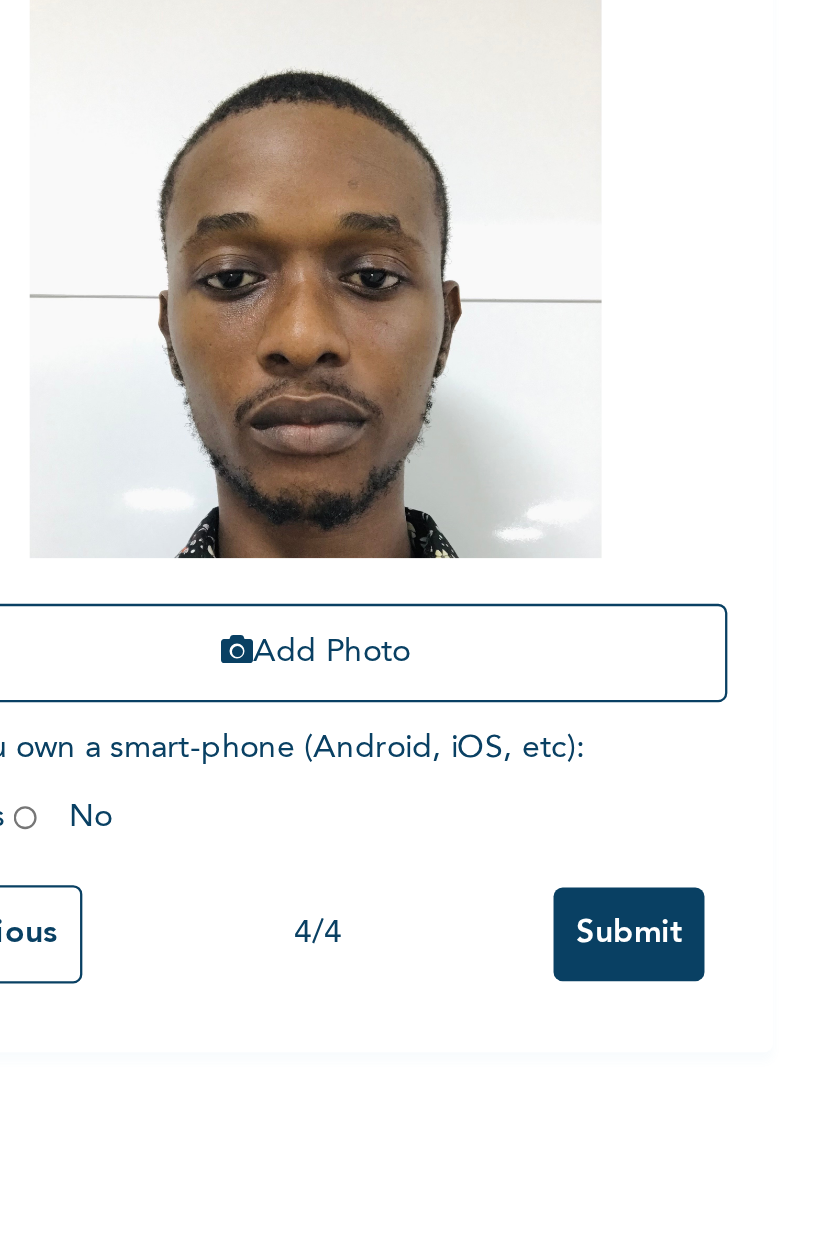 click on "Submit" at bounding box center [521, 809] 